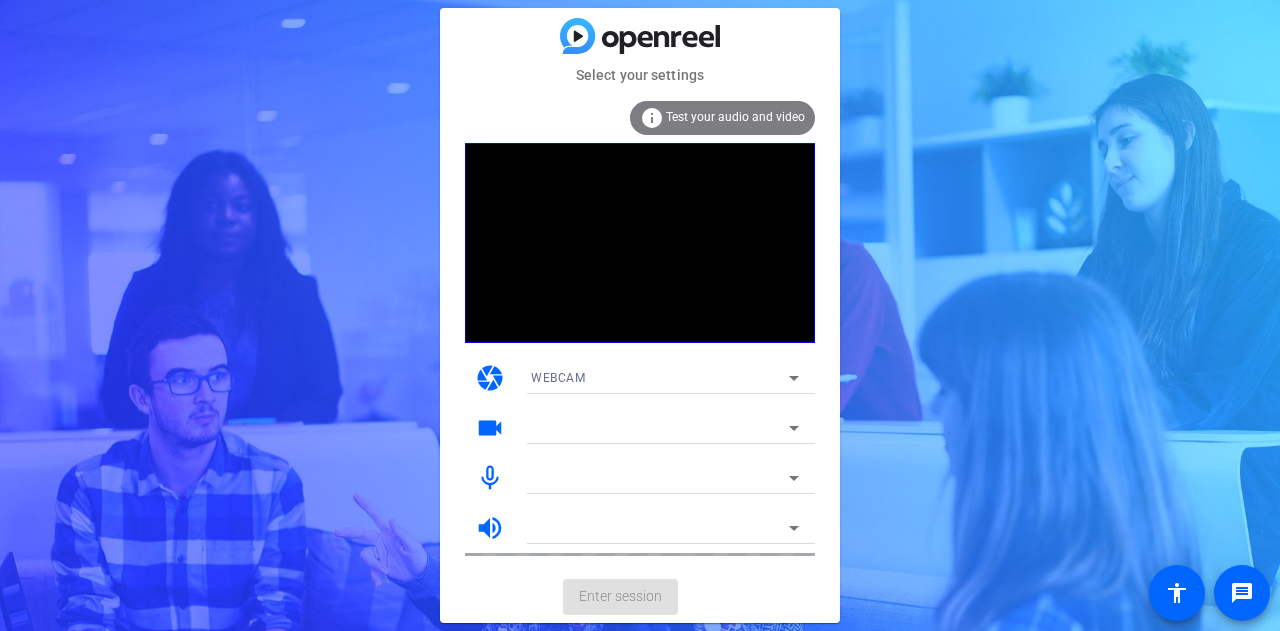 scroll, scrollTop: 0, scrollLeft: 0, axis: both 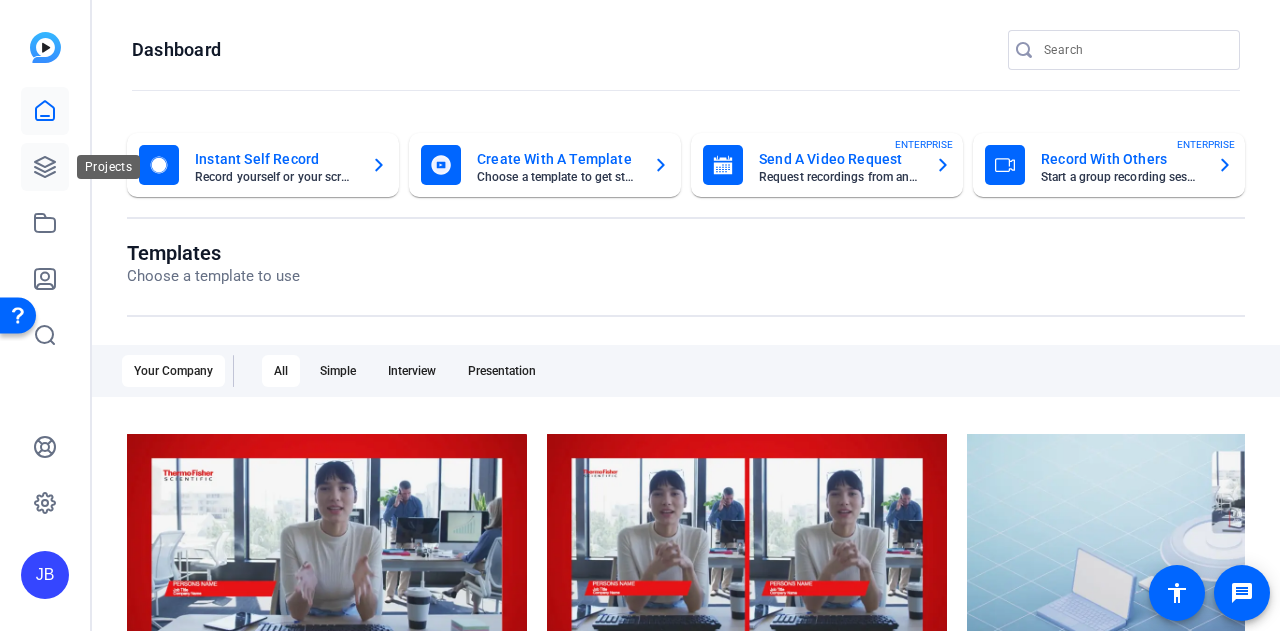 click 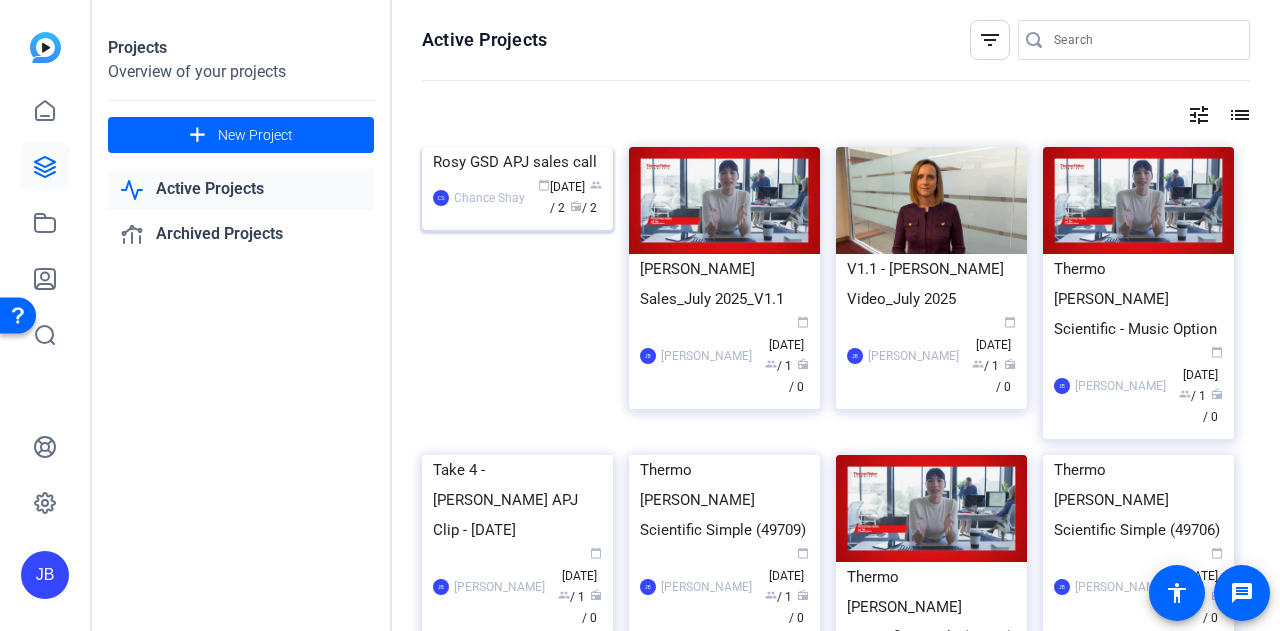 click on "CS  Chance Shay calendar_today  Jul 15  group  / 2  radio  / 2" 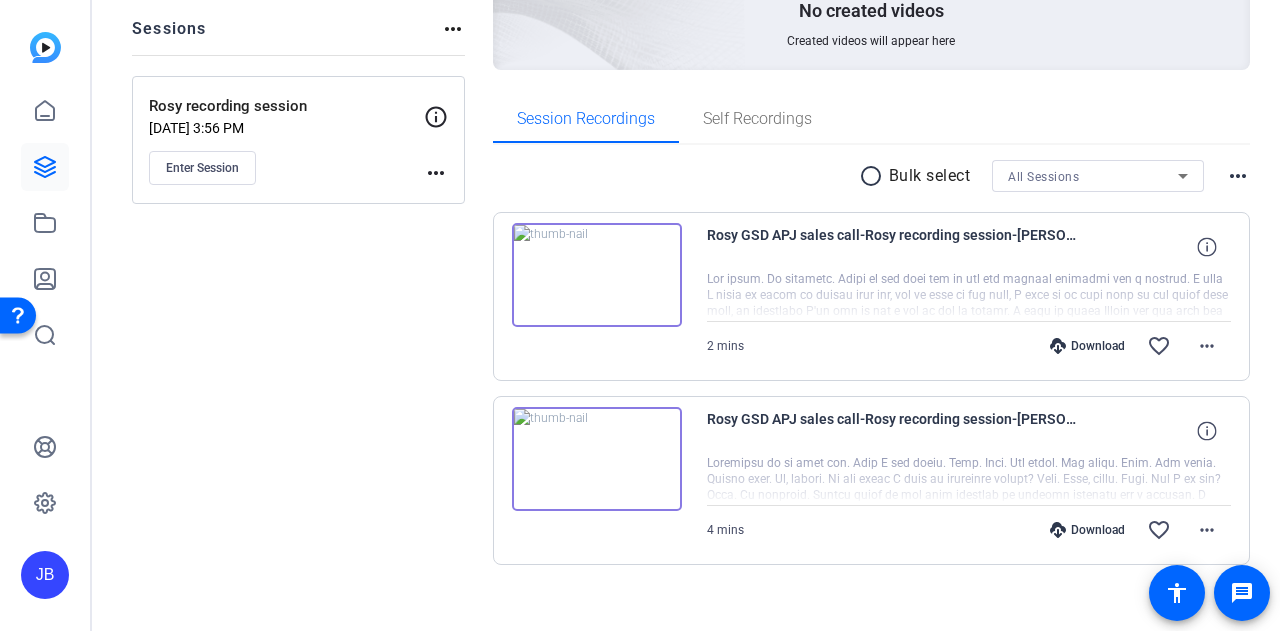 scroll, scrollTop: 248, scrollLeft: 0, axis: vertical 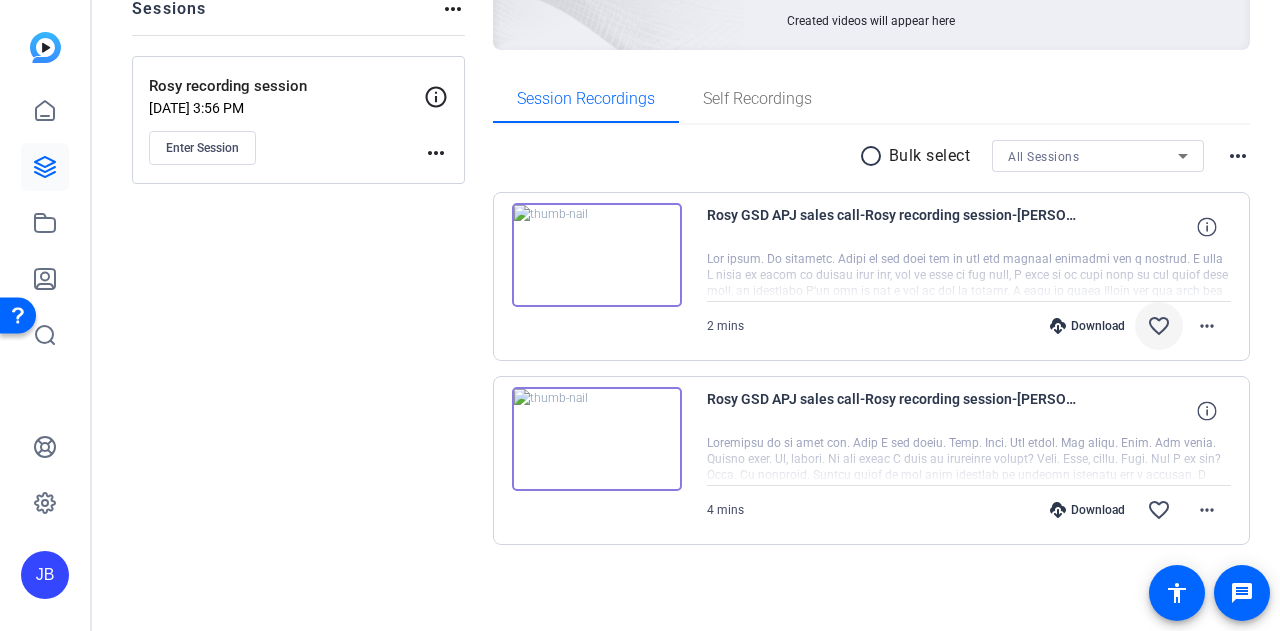 click on "favorite_border" at bounding box center (1159, 326) 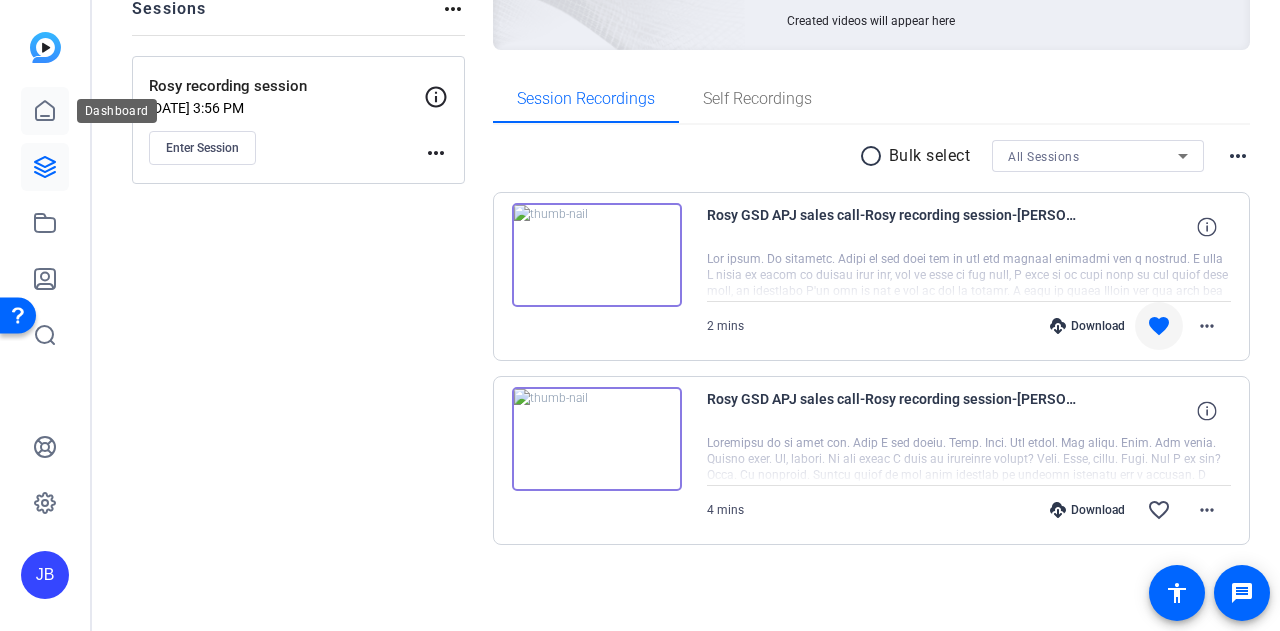 click 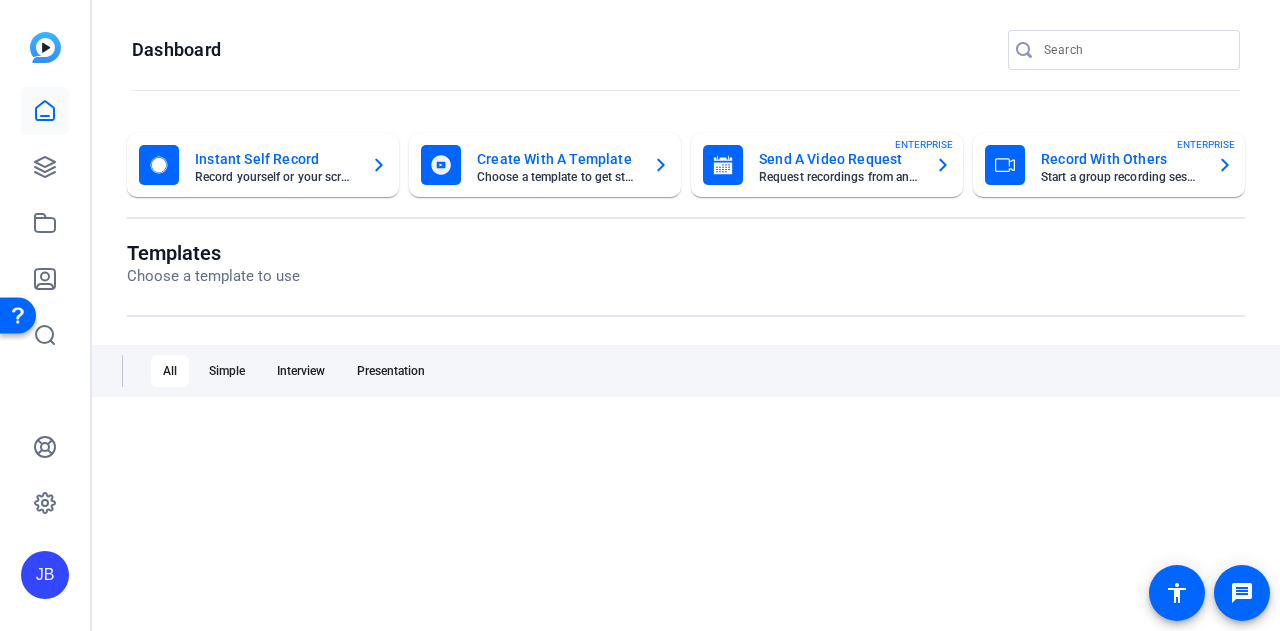 scroll, scrollTop: 0, scrollLeft: 0, axis: both 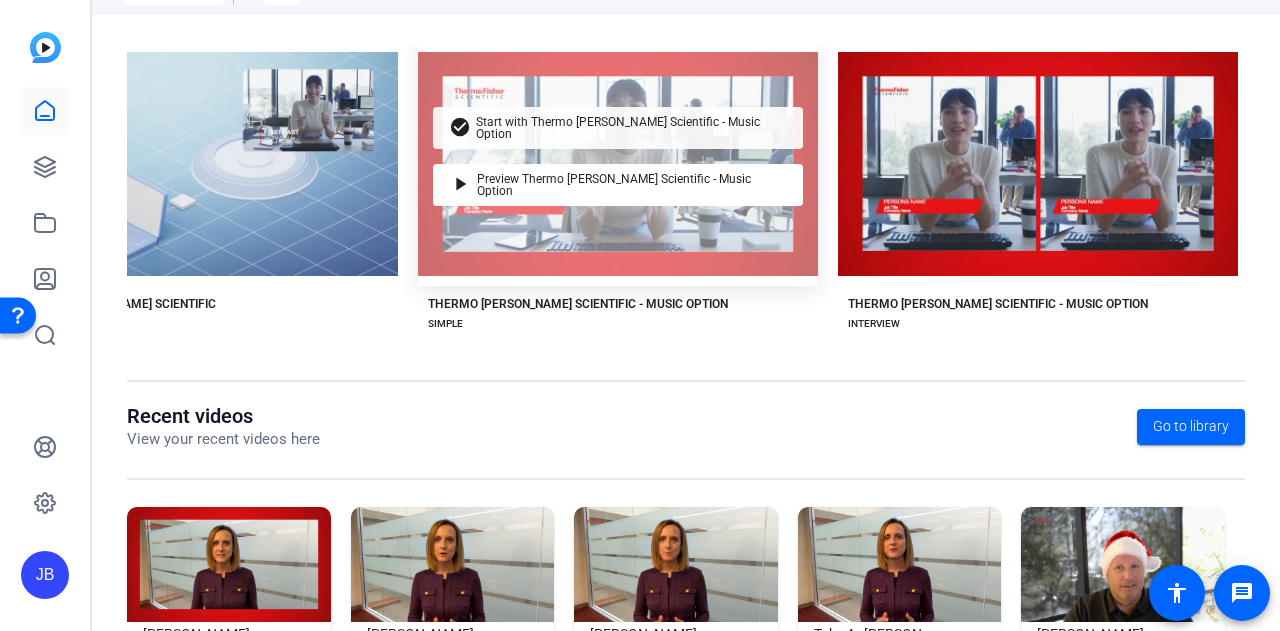 click on "check_circle" 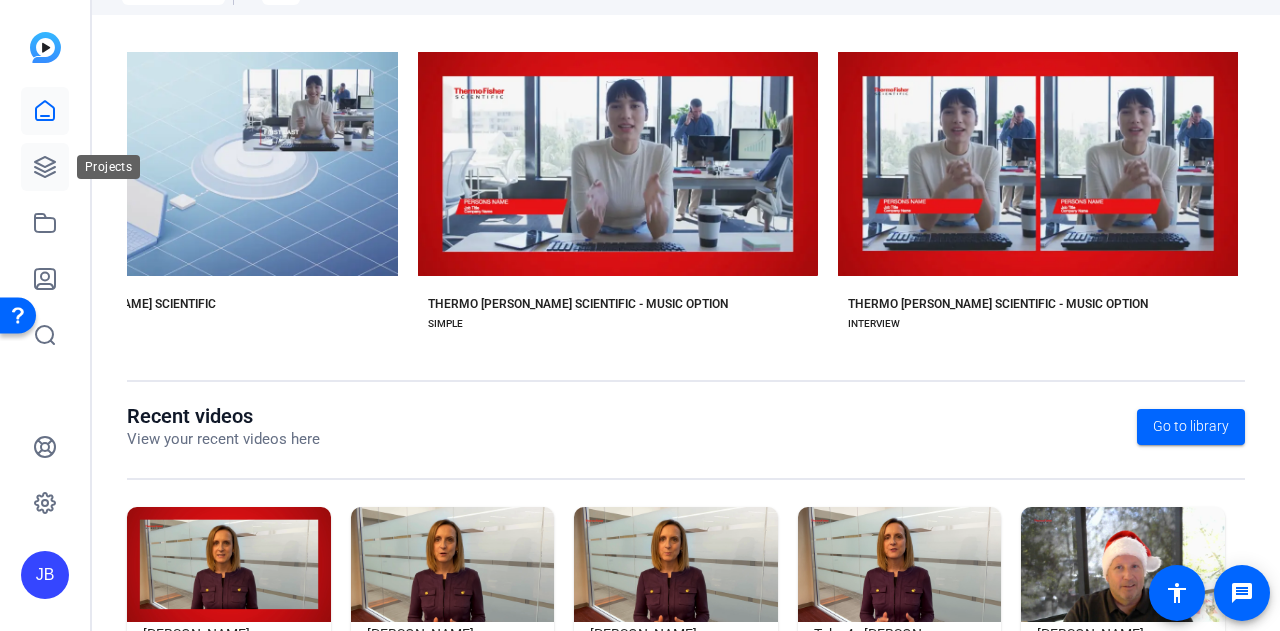 click 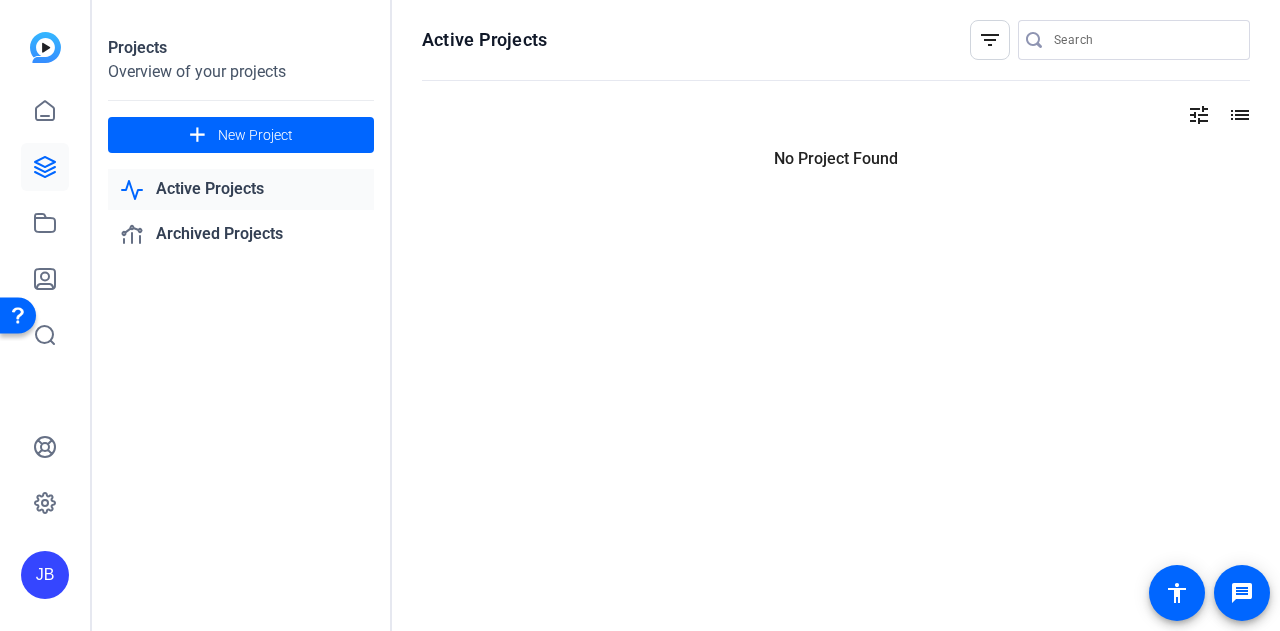 scroll, scrollTop: 0, scrollLeft: 0, axis: both 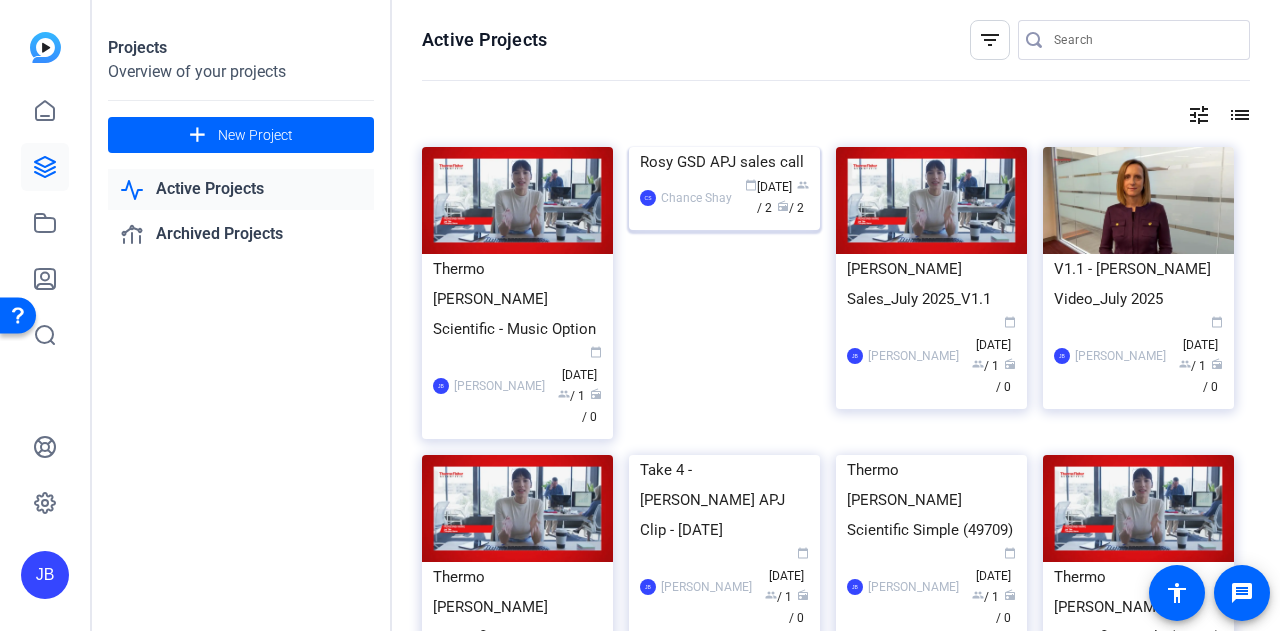 click on "CS  Chance Shay calendar_today  Jul 15  group  / 2  radio  / 2" 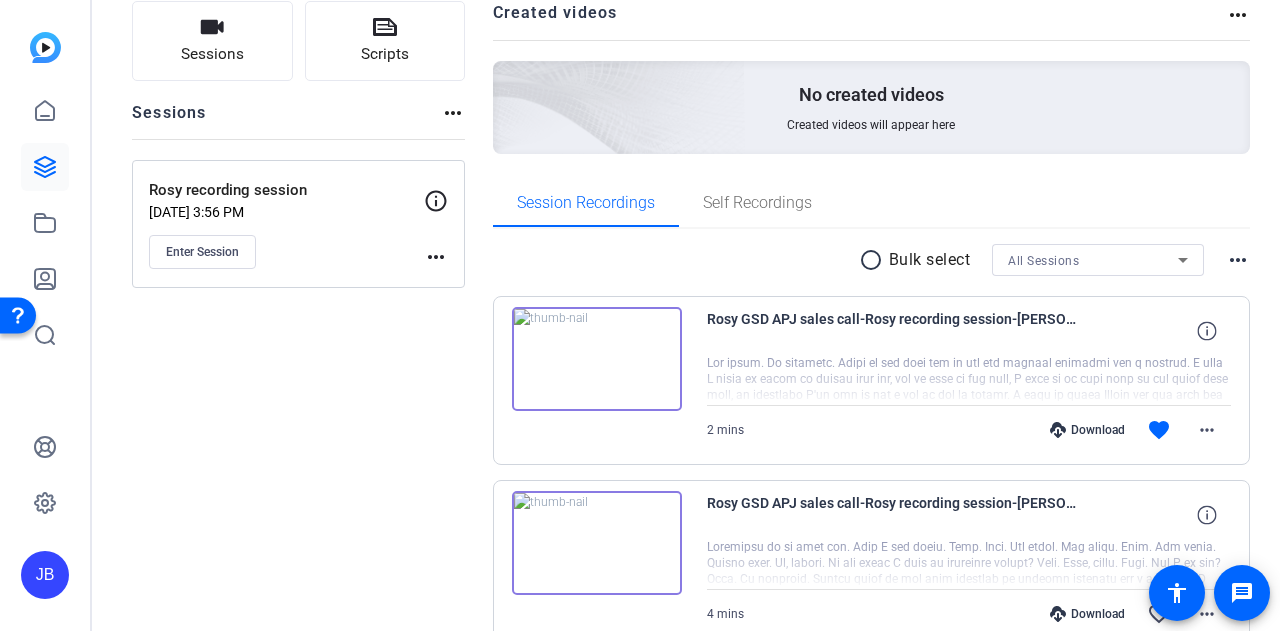 scroll, scrollTop: 236, scrollLeft: 0, axis: vertical 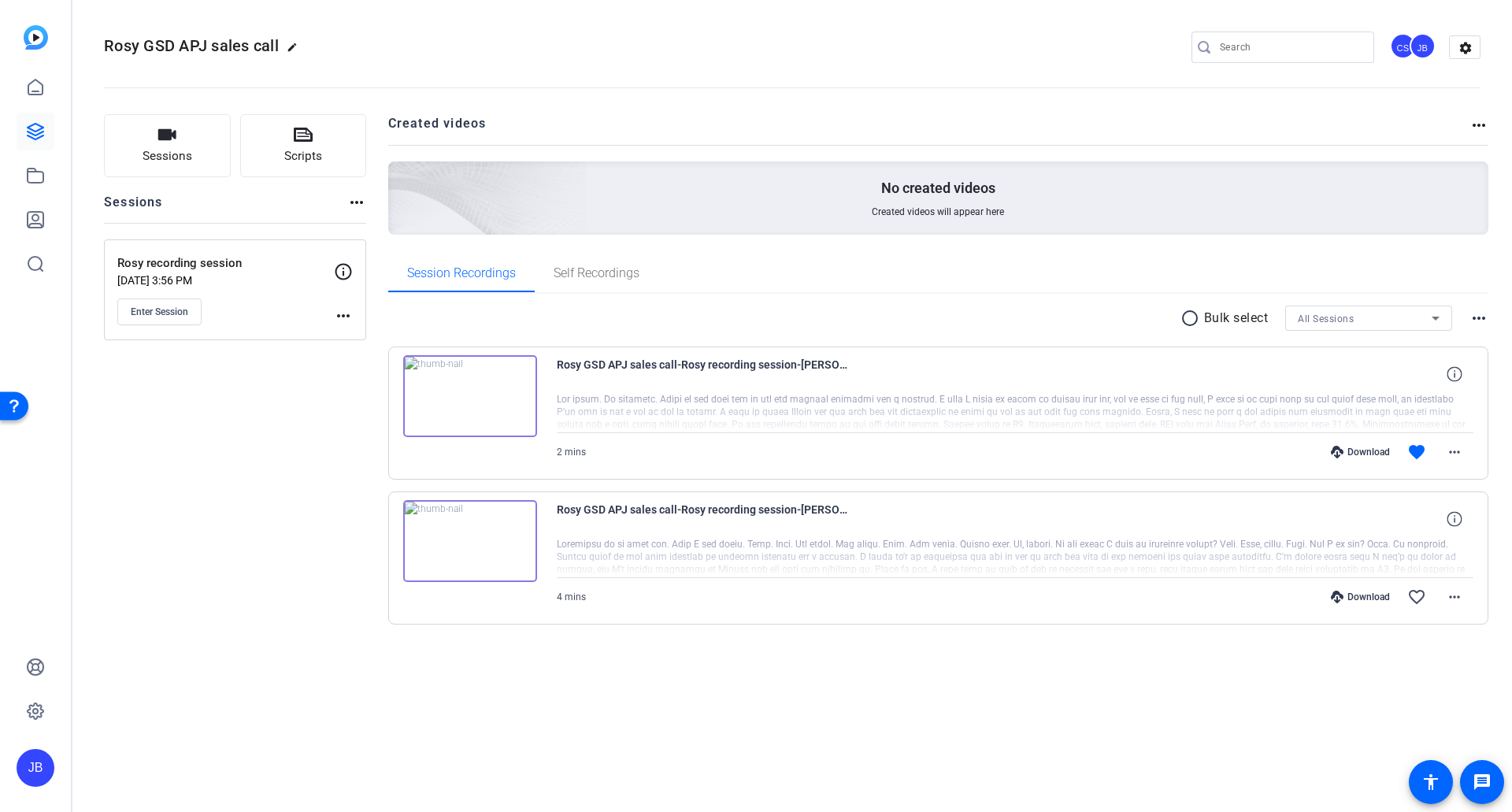 click at bounding box center [470, 541] 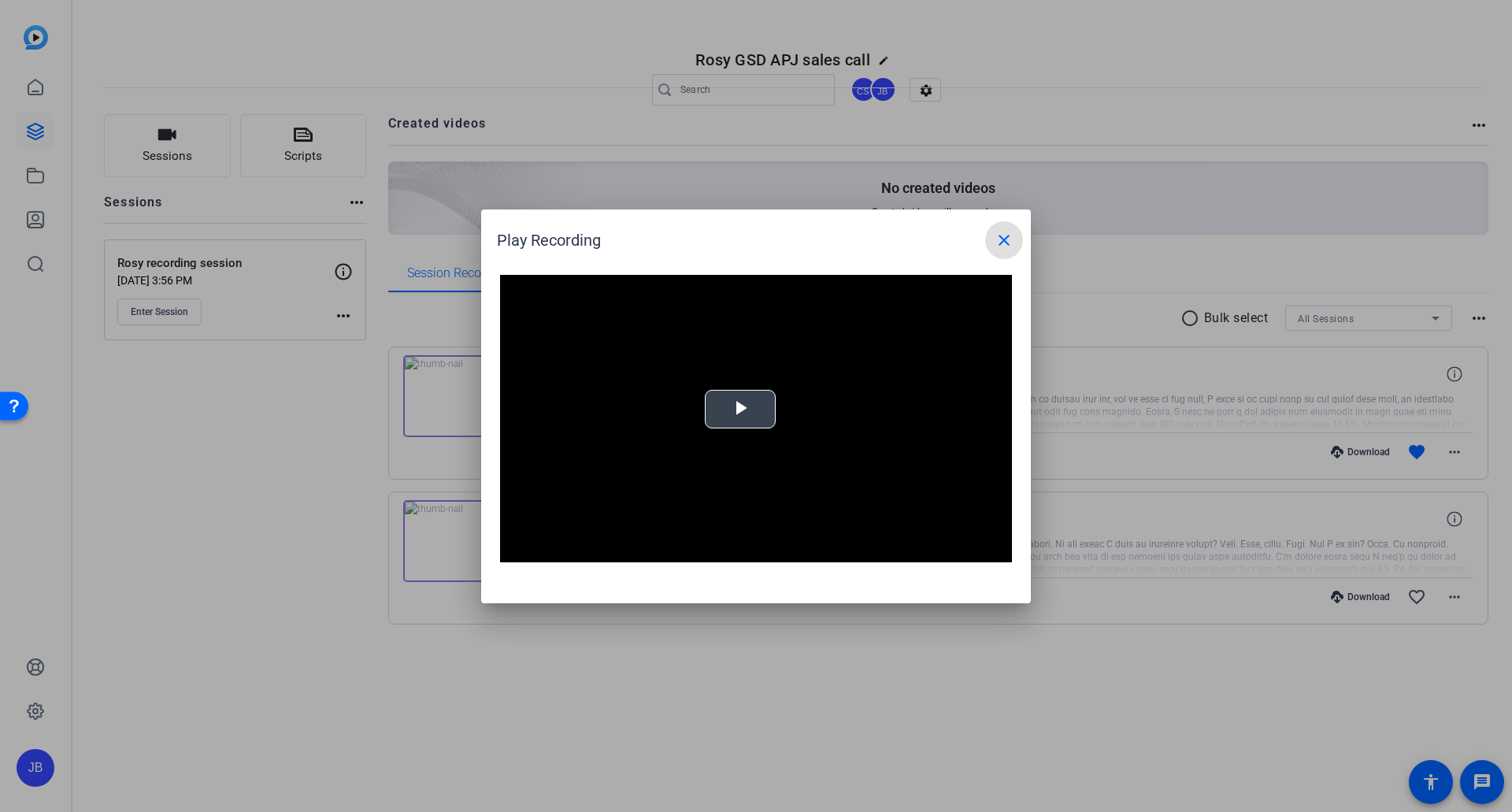 click at bounding box center [756, 419] 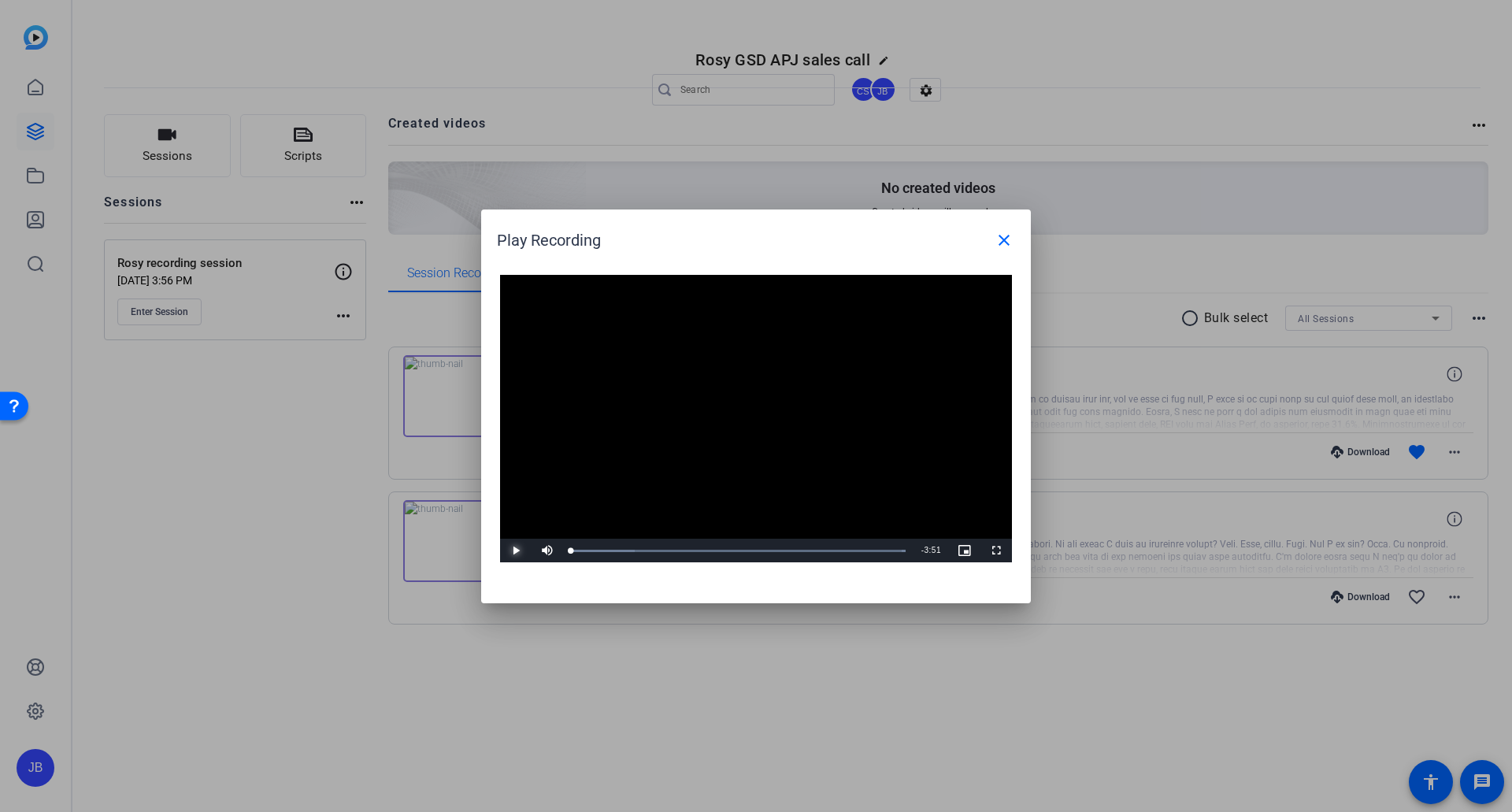 click at bounding box center (516, 551) 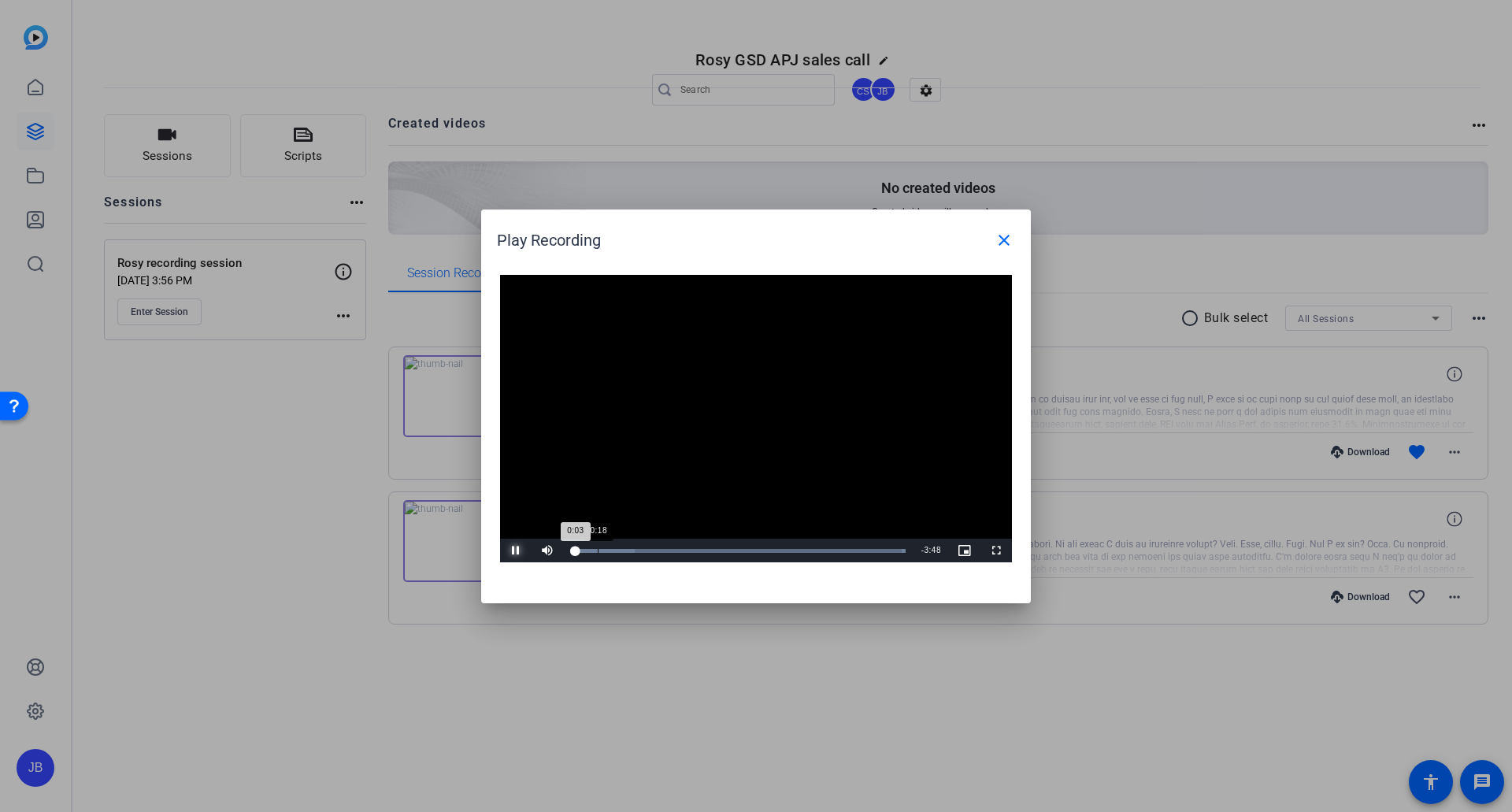 click on "0:18" at bounding box center [598, 551] 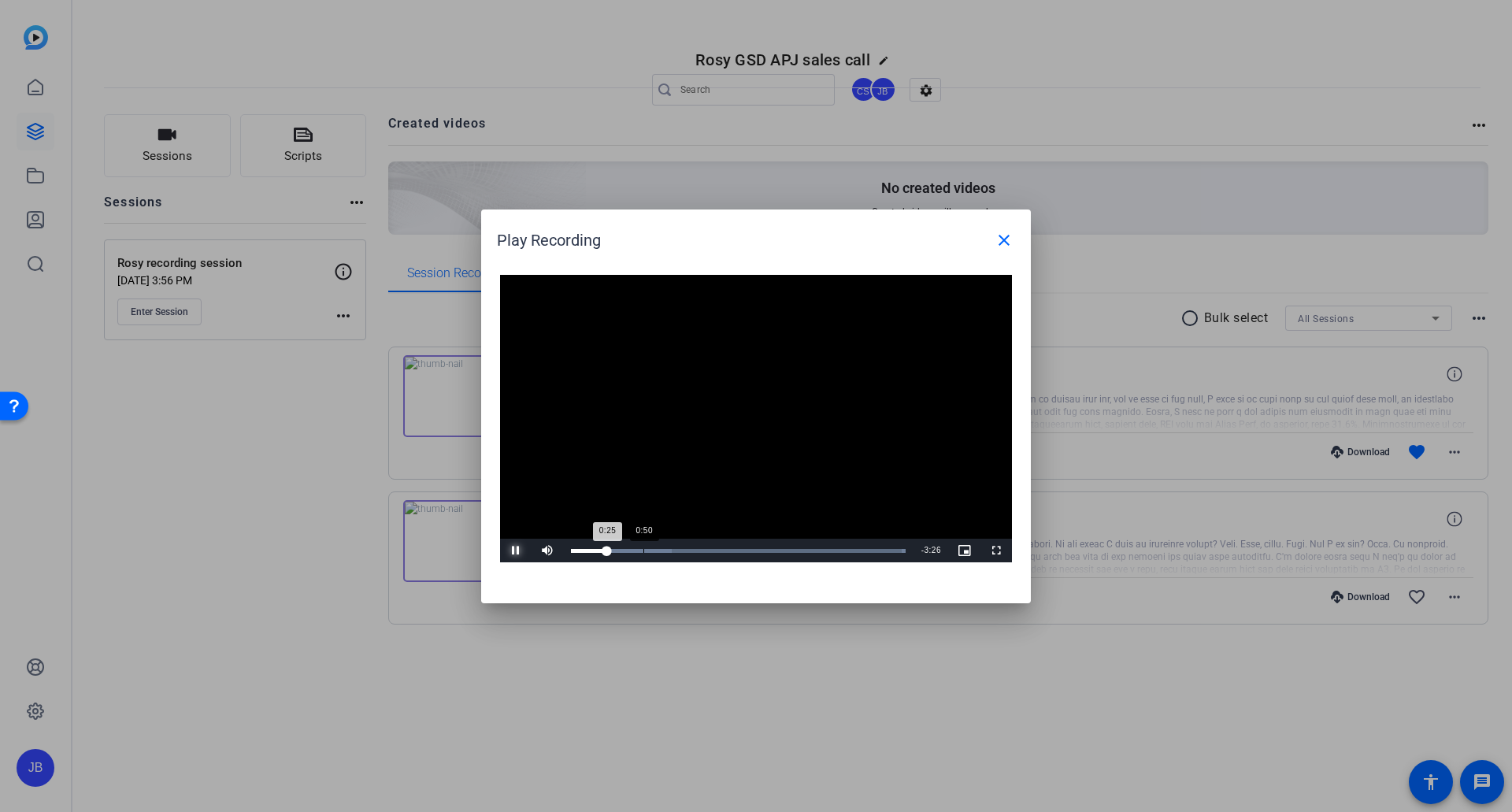 click at bounding box center (621, 551) 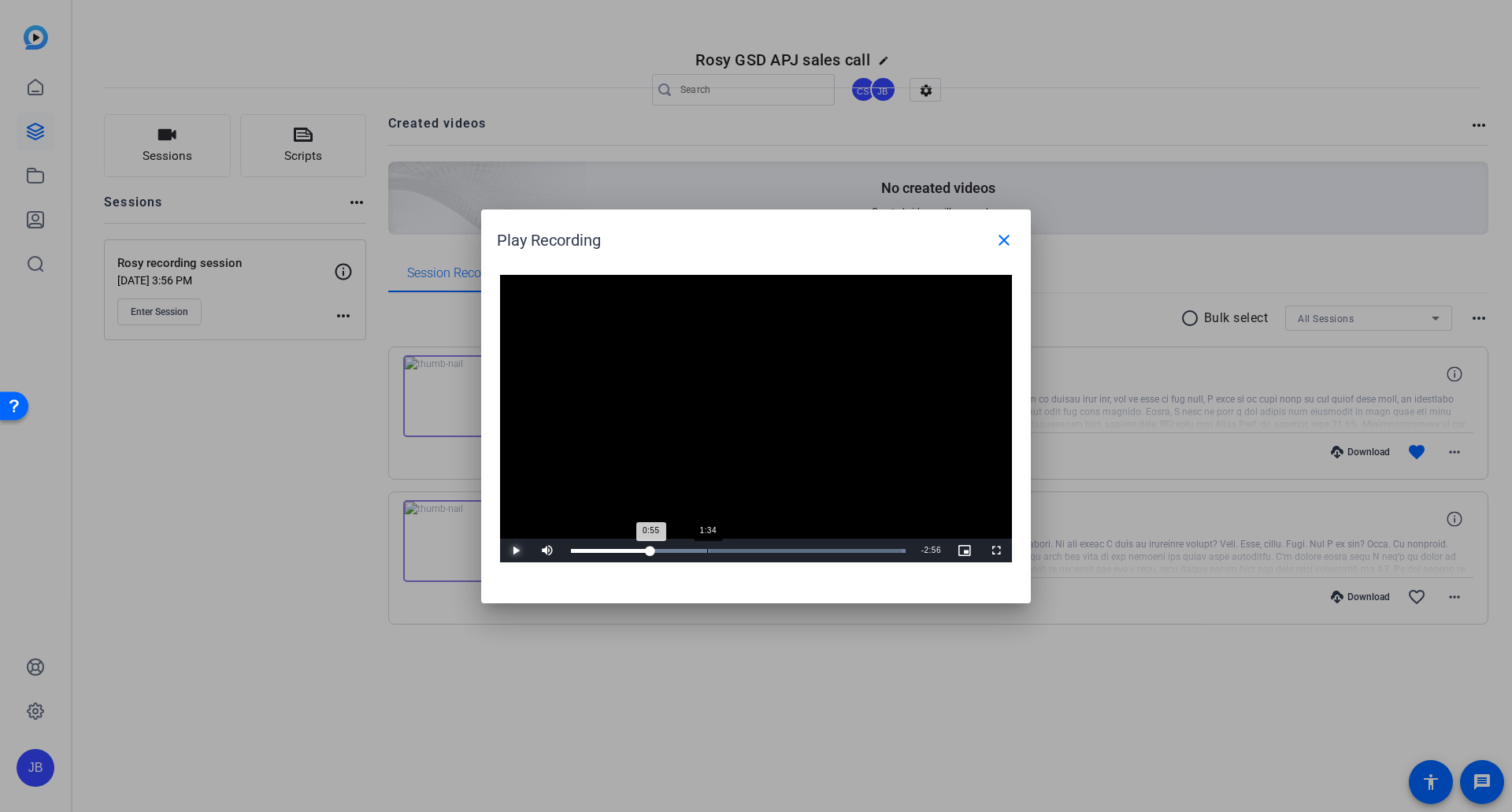 click on "1:34" at bounding box center [707, 551] 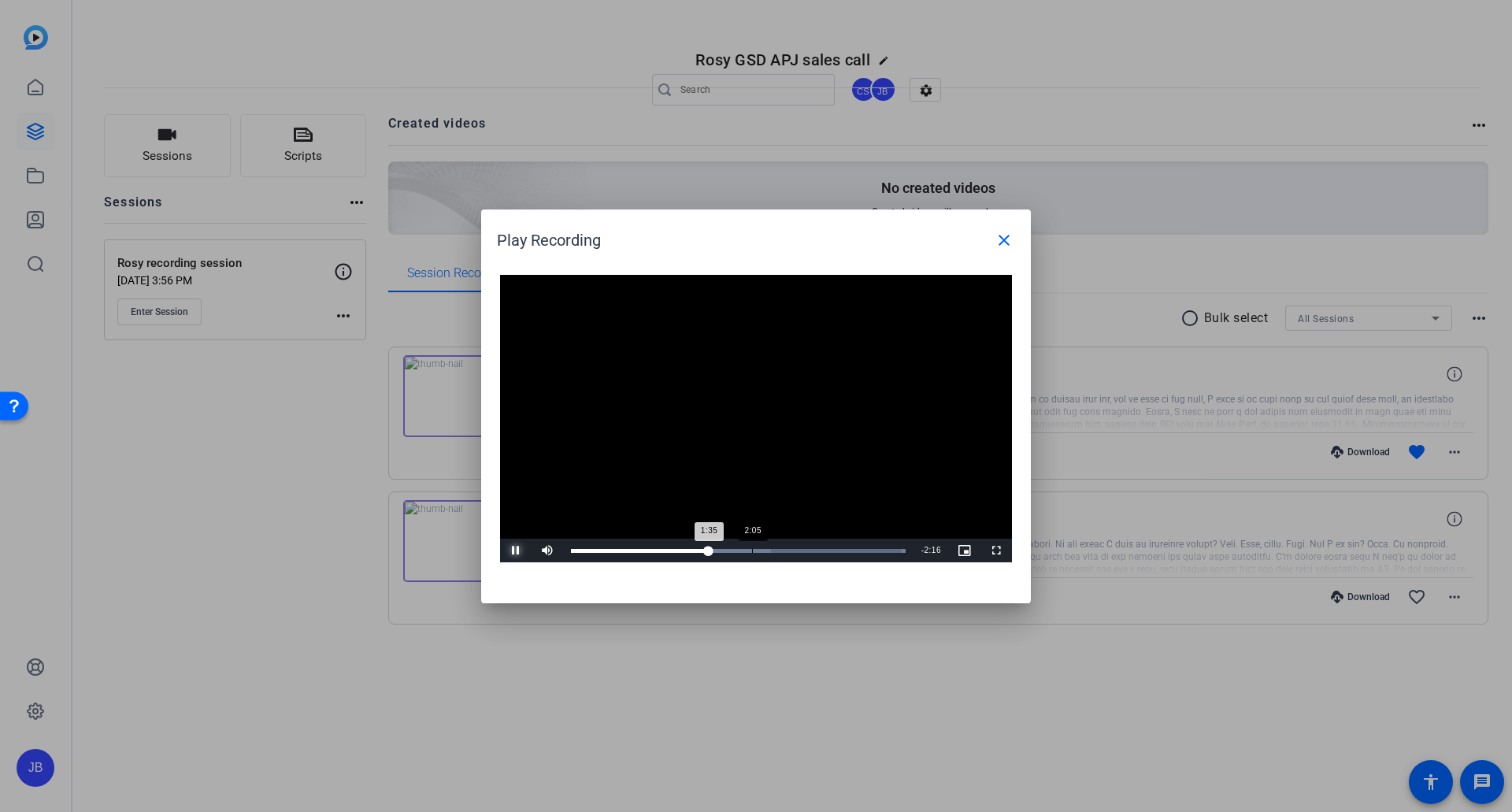 click on "Loaded :  100.00% 2:05 1:35" at bounding box center (738, 551) 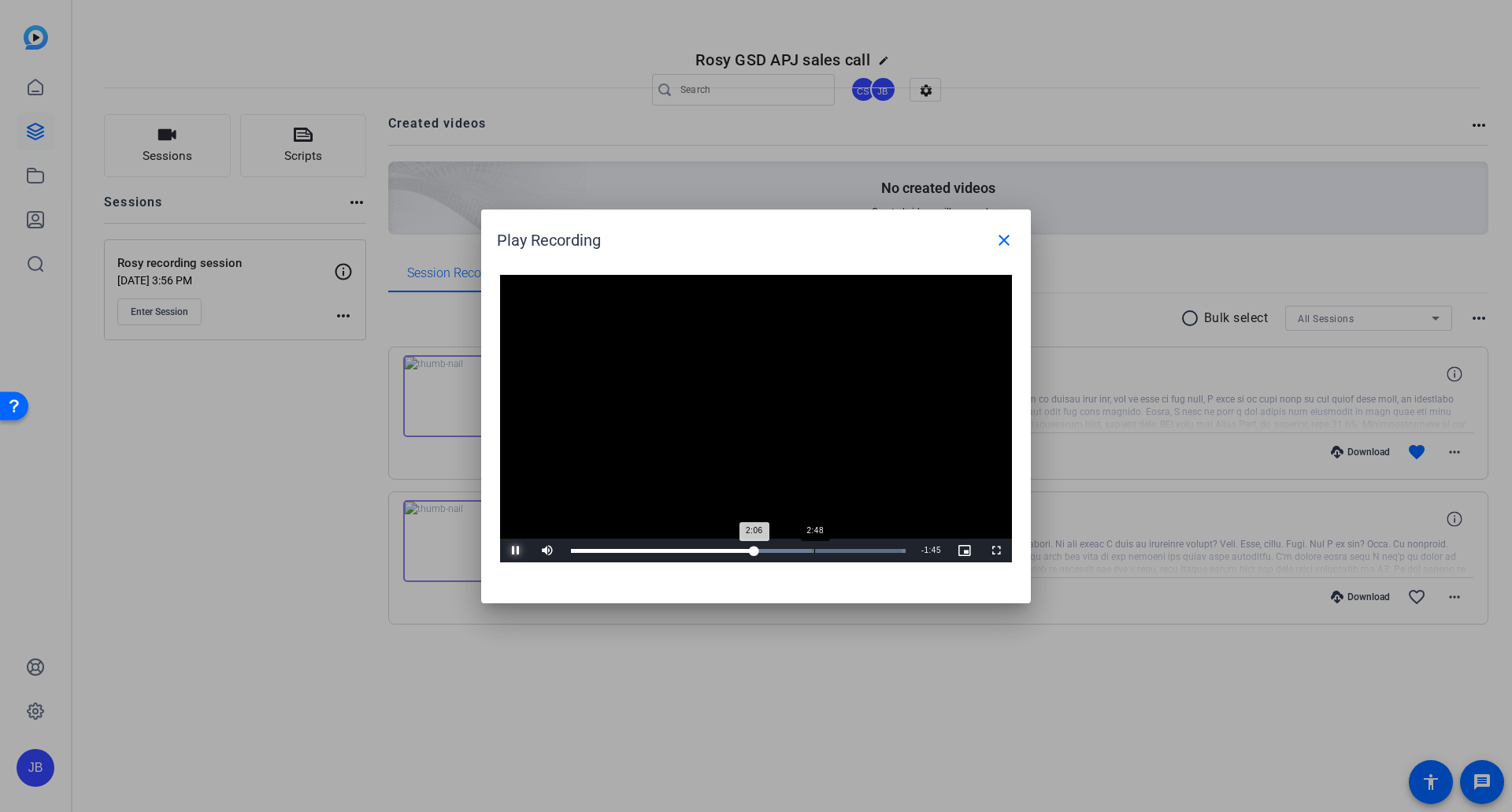 click on "Loaded :  100.00% 2:48 2:06" at bounding box center (738, 551) 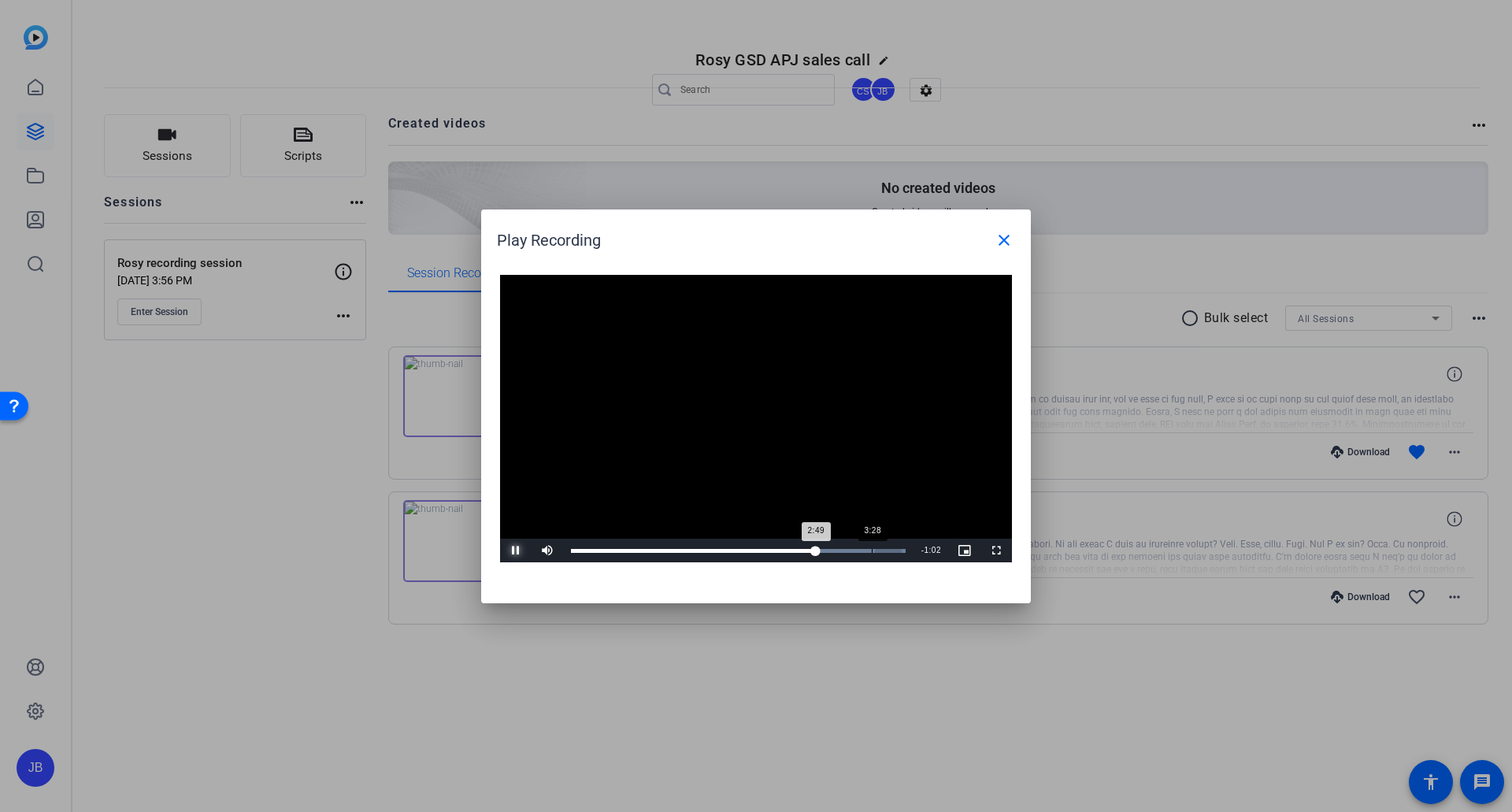 click on "3:28" at bounding box center (872, 551) 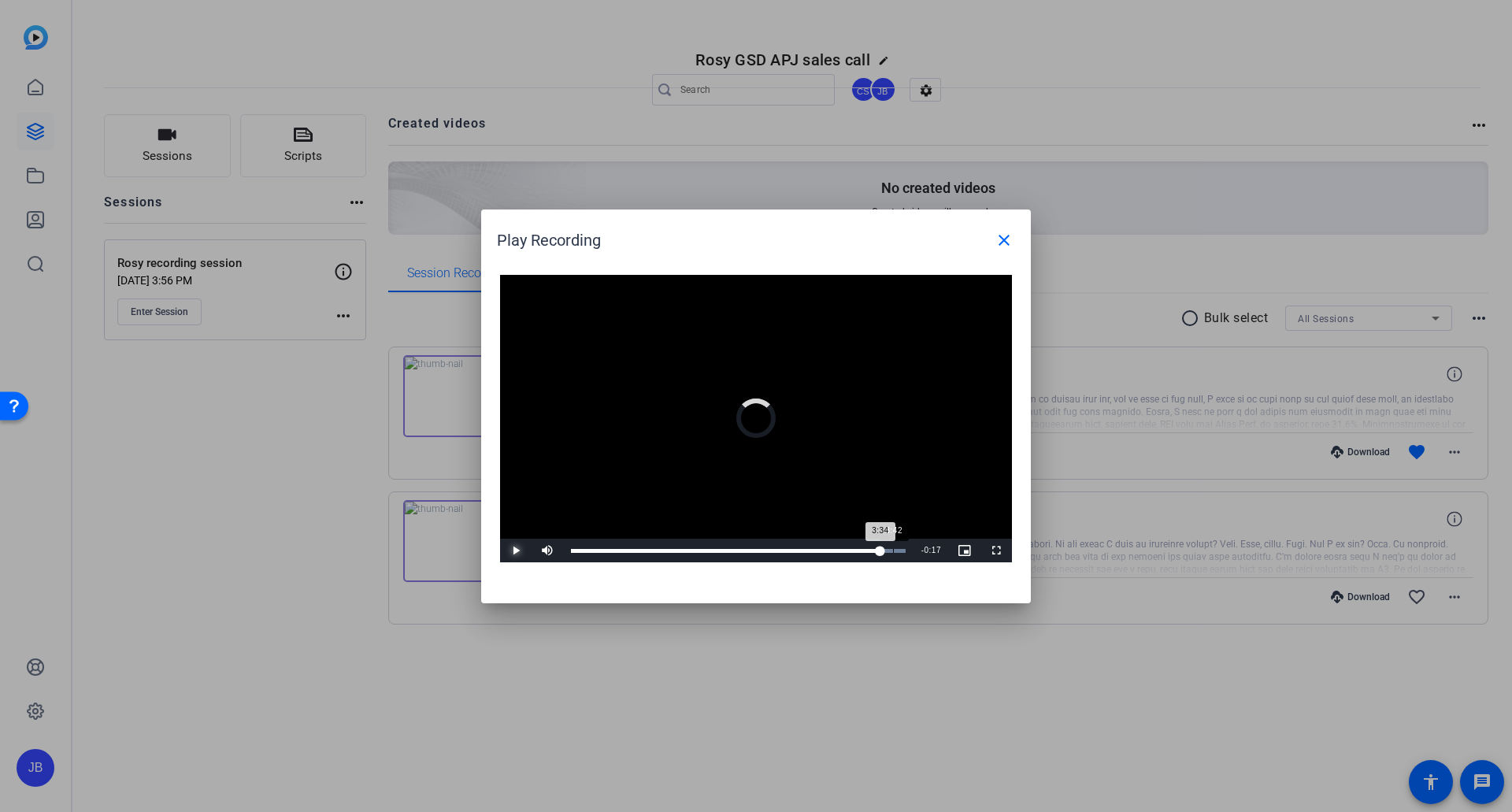 click on "Loaded :  100.00% 3:42 3:34" at bounding box center (738, 551) 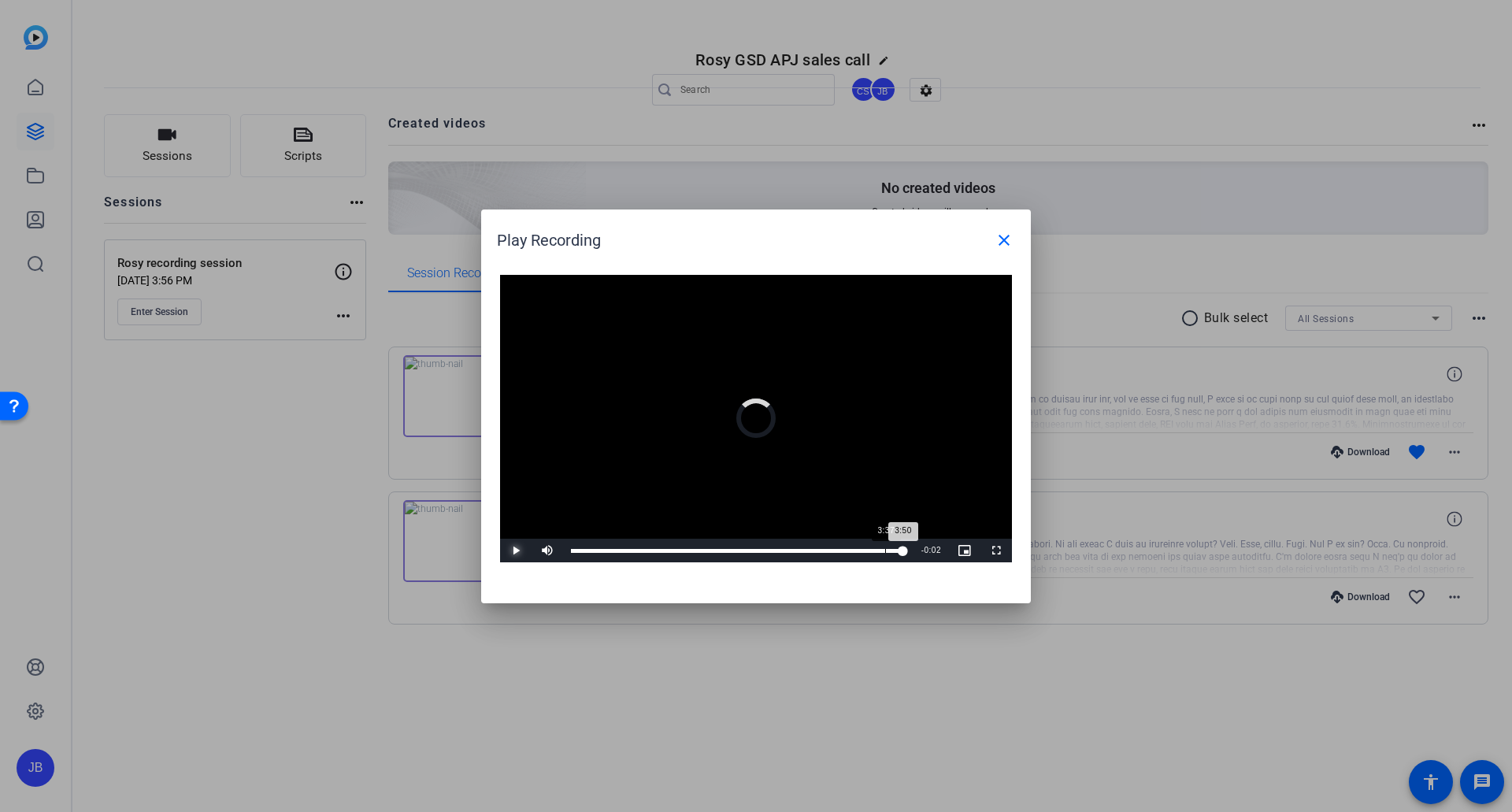 click on "Loaded :  100.00% 3:37 3:50" at bounding box center [738, 551] 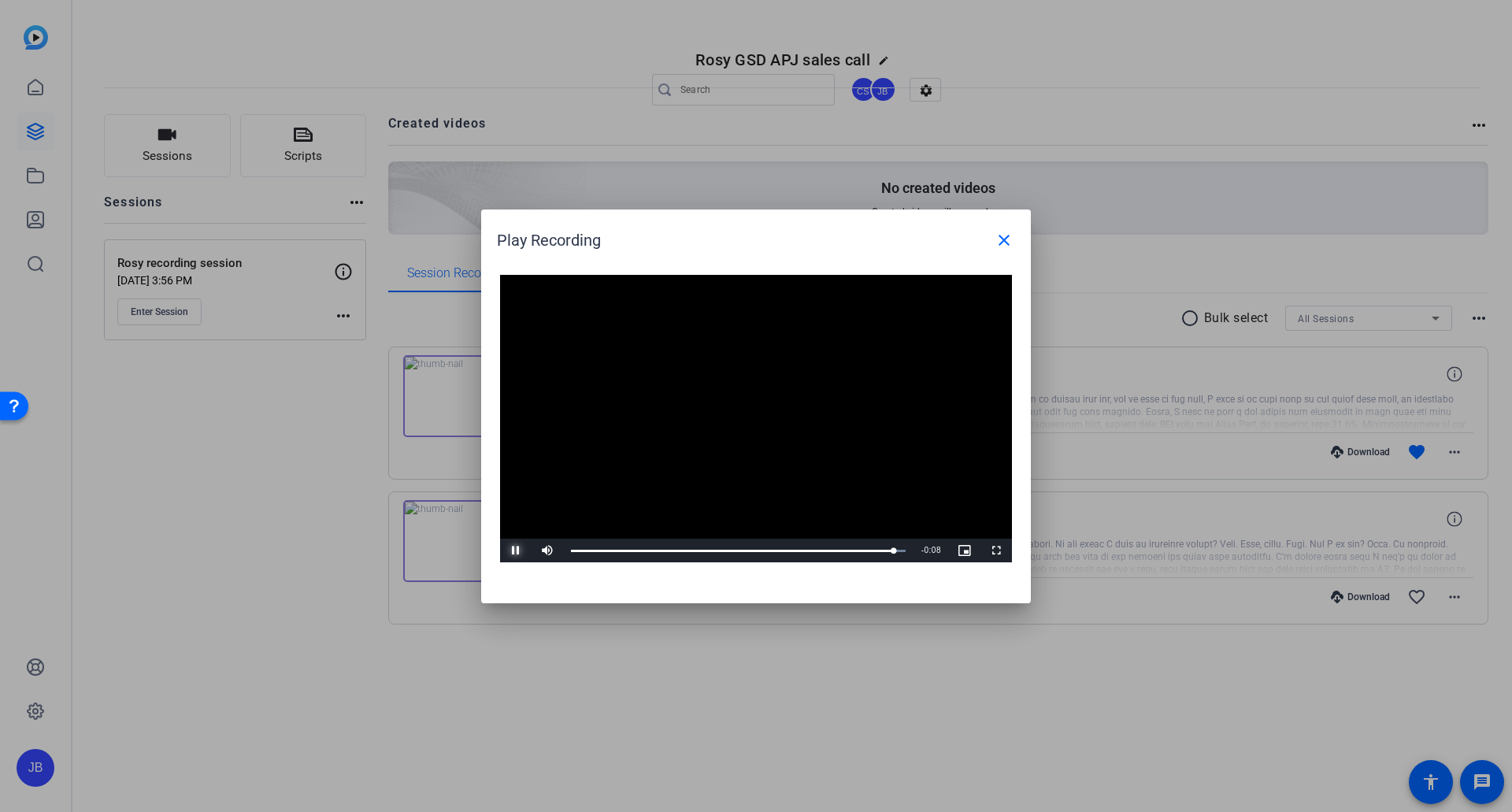 click at bounding box center (516, 551) 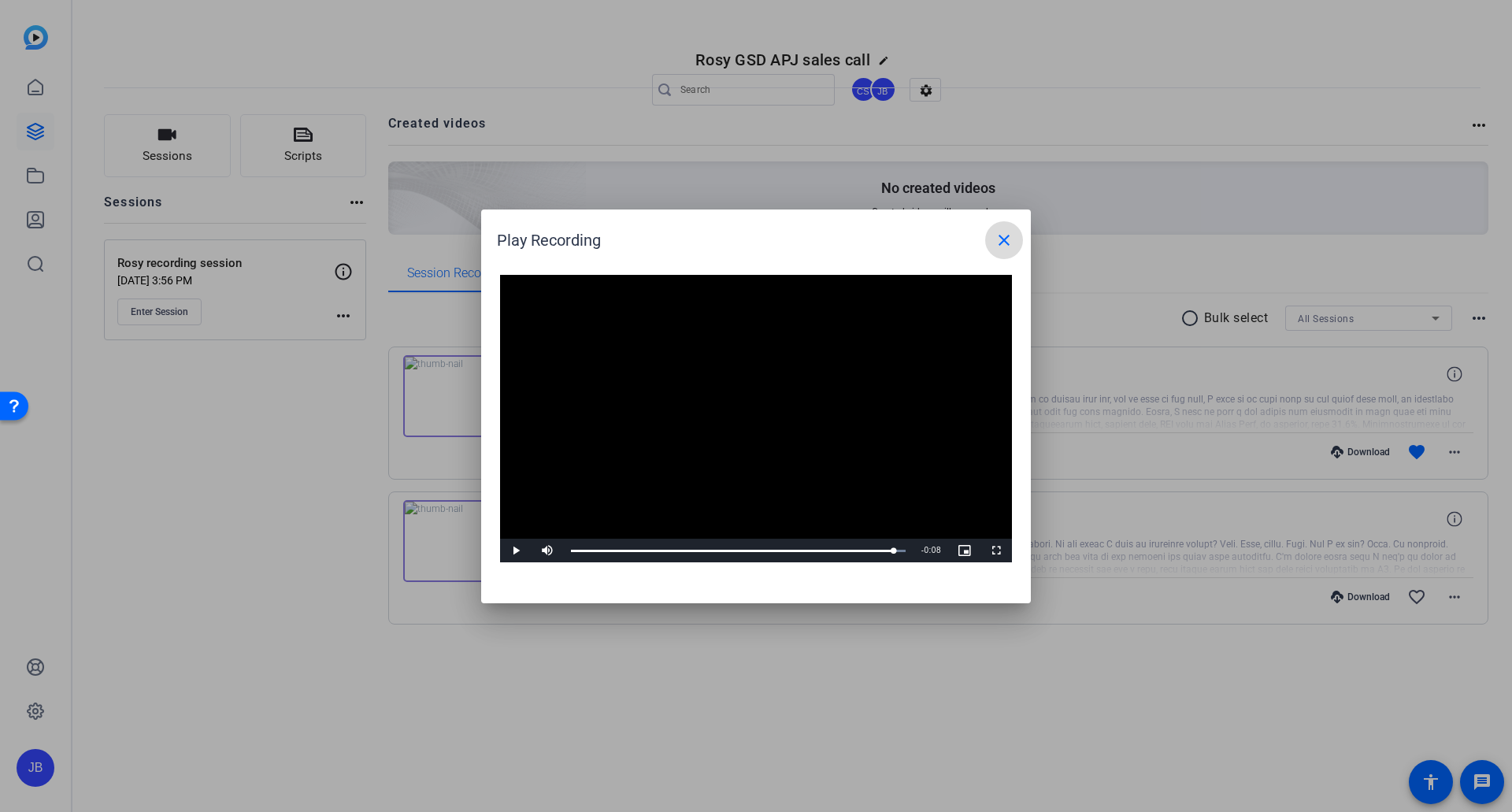 click on "close" at bounding box center (1004, 240) 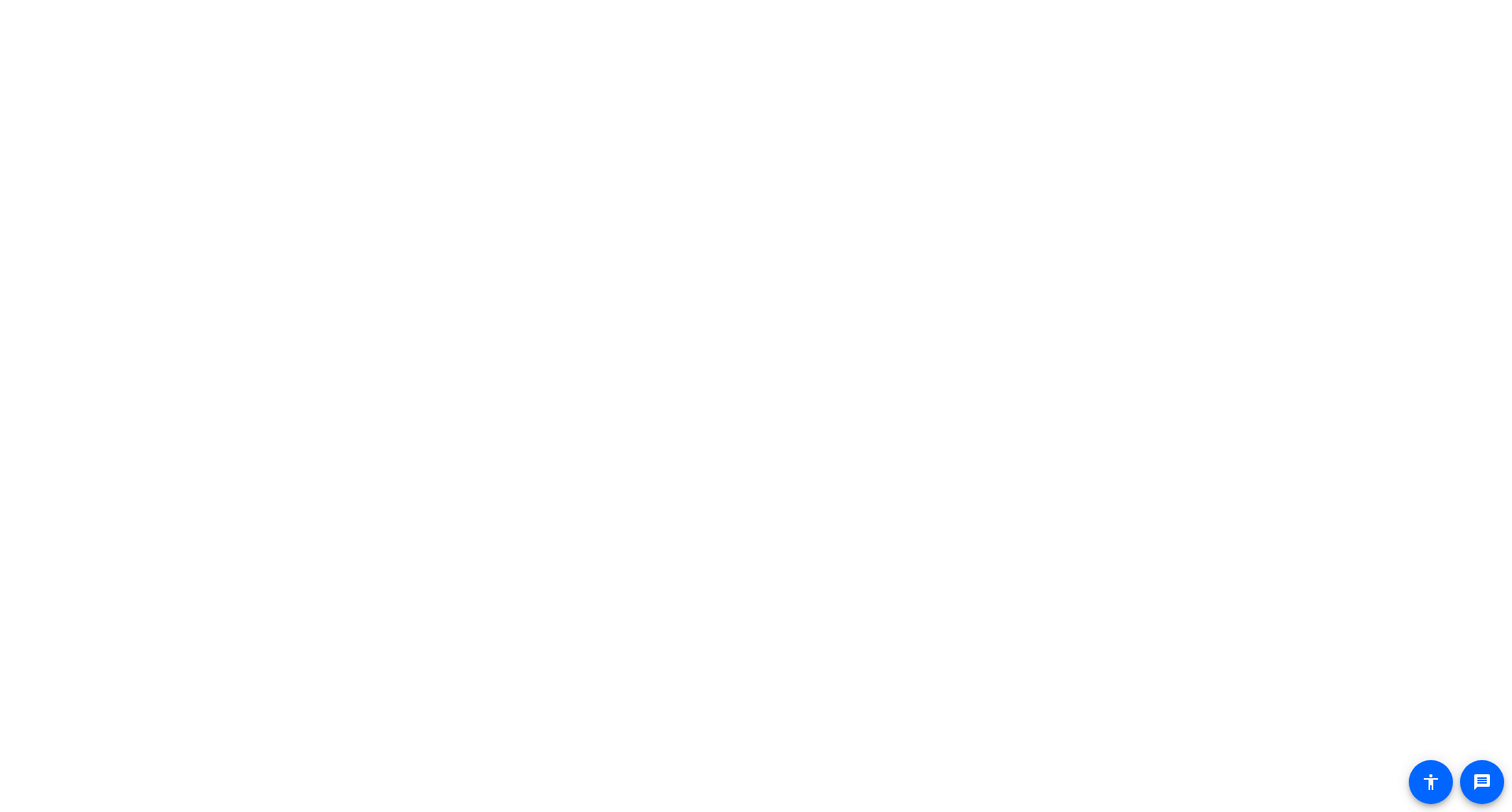 scroll, scrollTop: 0, scrollLeft: 0, axis: both 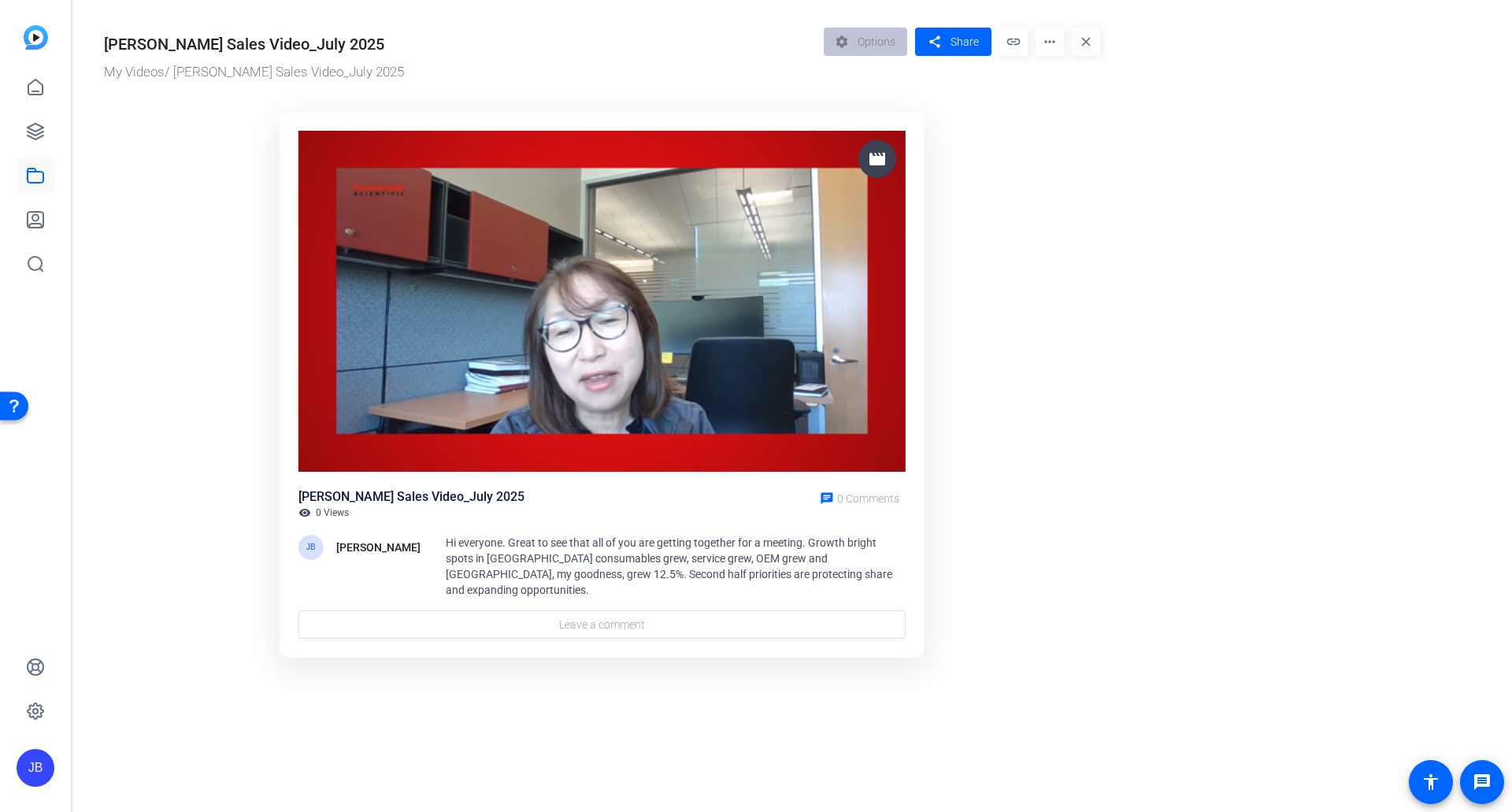 click 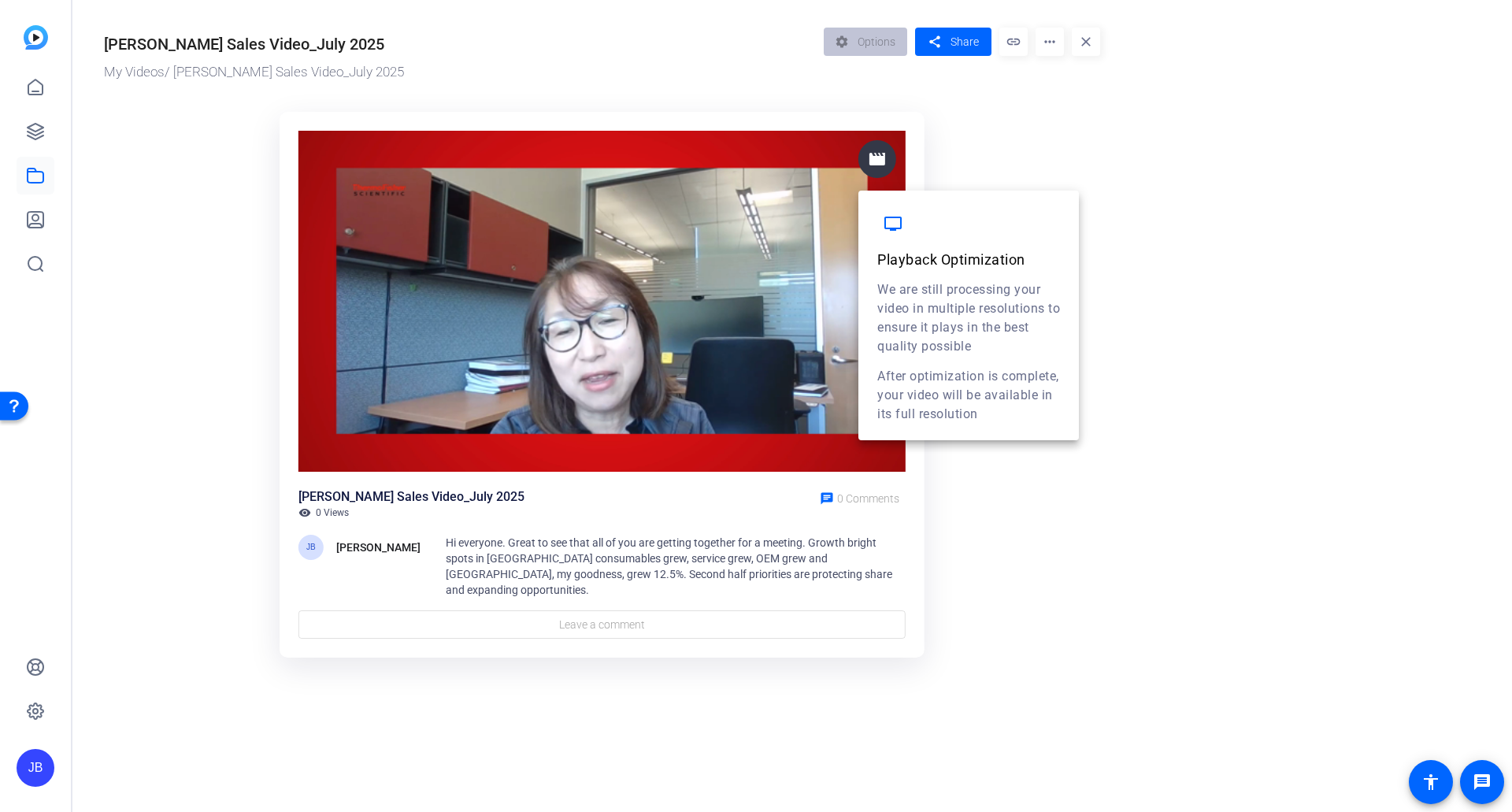click on "movie" 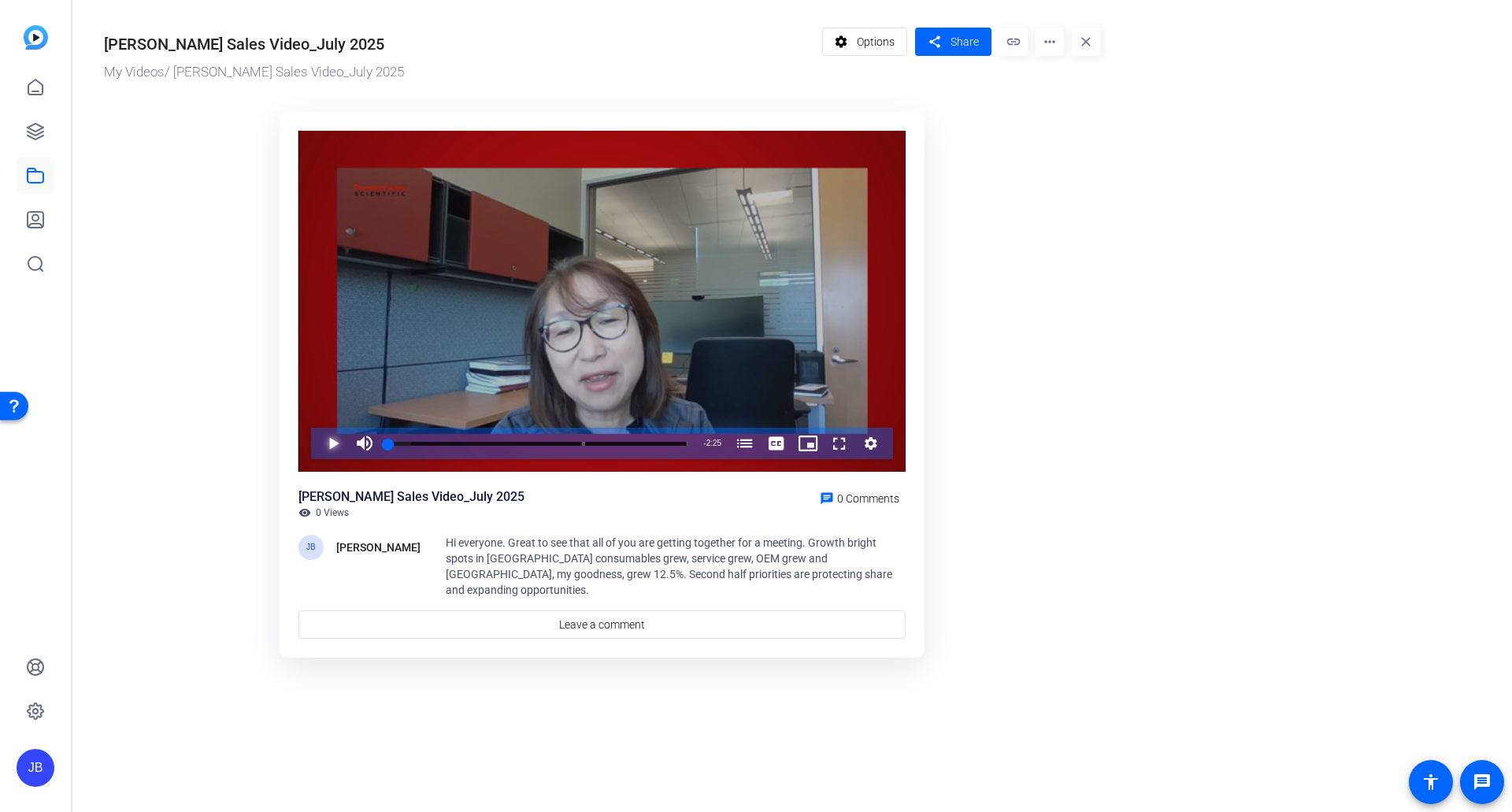 click at bounding box center [317, 443] 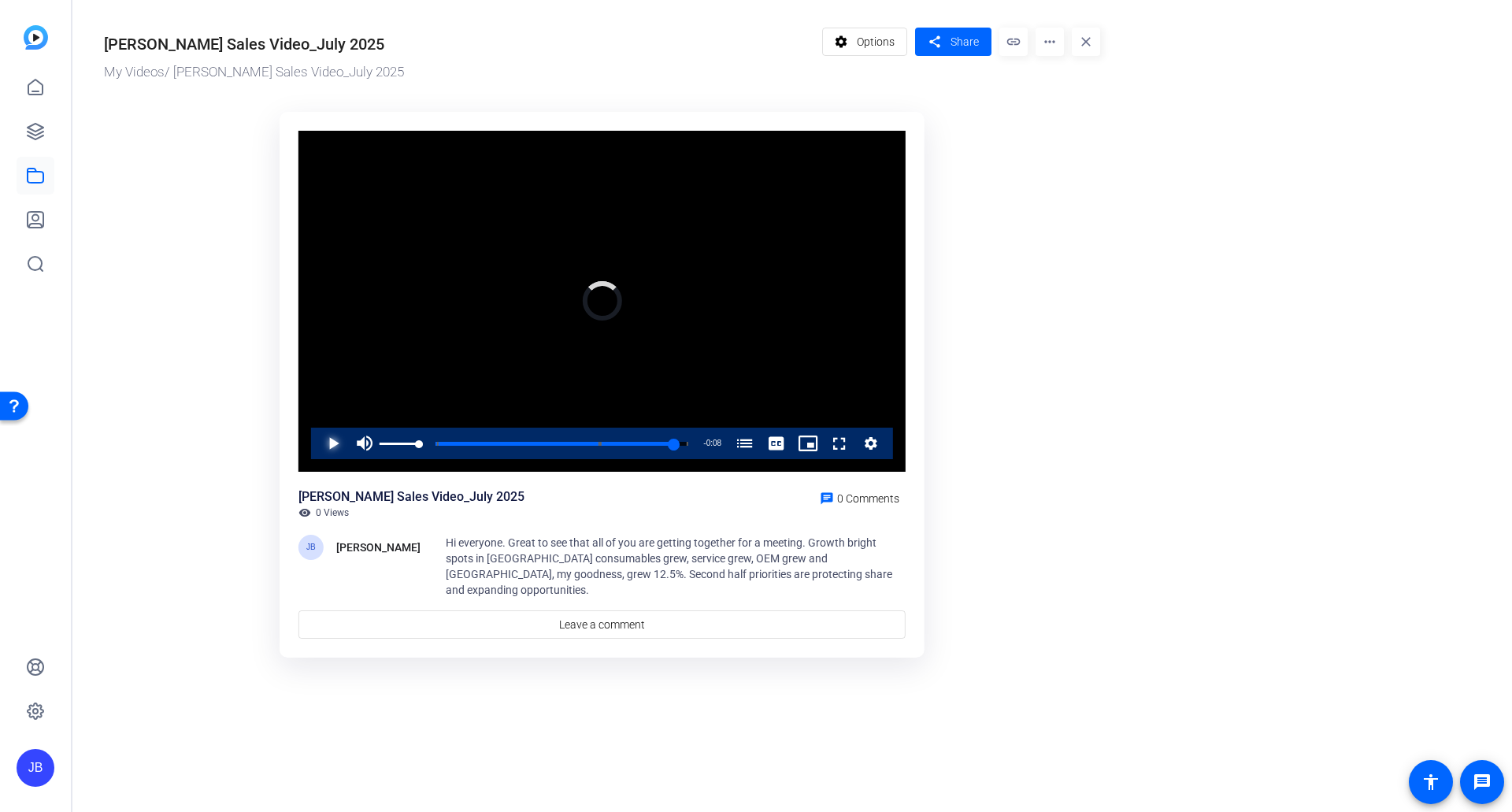 drag, startPoint x: 685, startPoint y: 441, endPoint x: 344, endPoint y: 443, distance: 341.0059 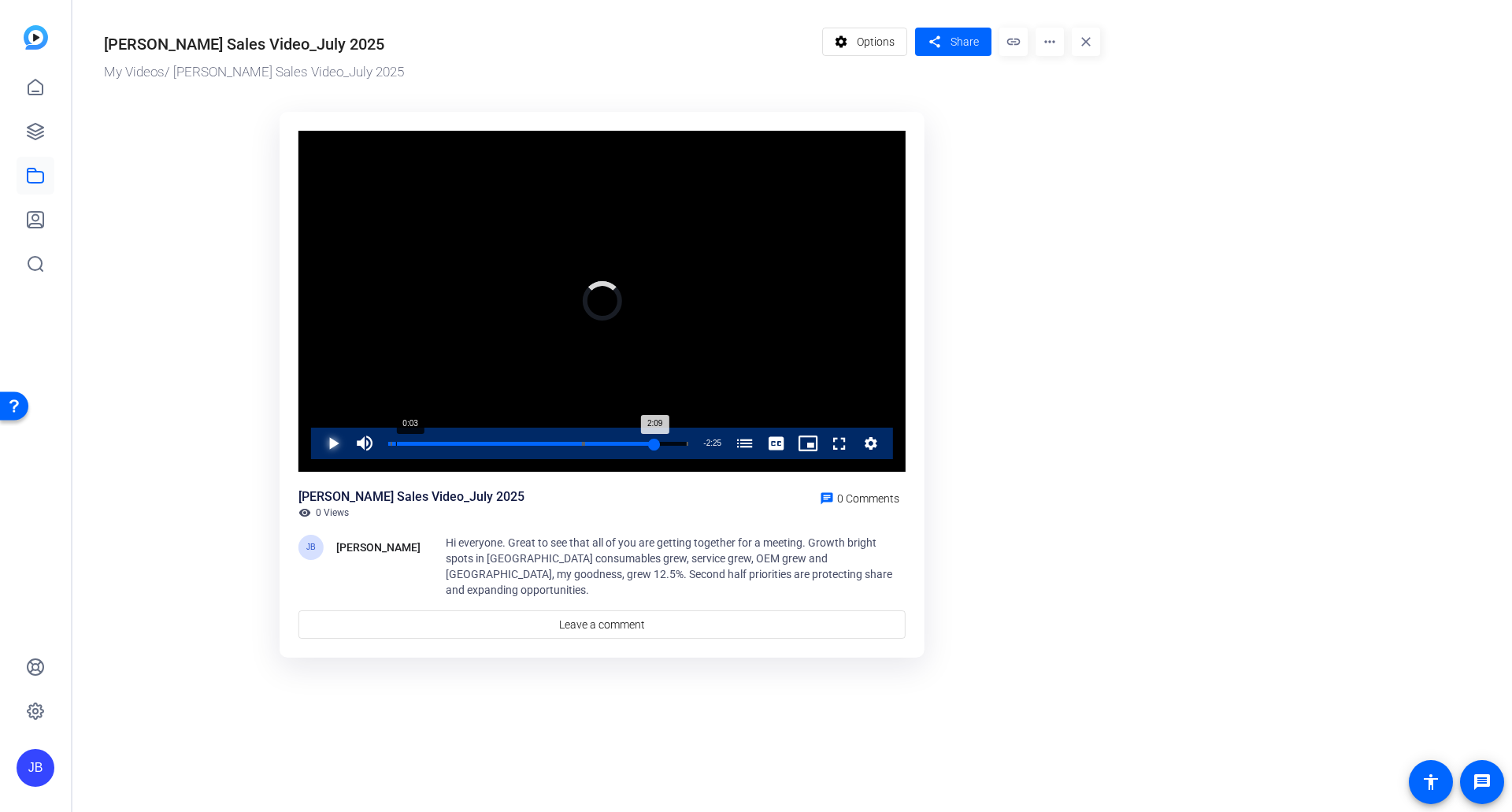 drag, startPoint x: 656, startPoint y: 443, endPoint x: 384, endPoint y: 443, distance: 272 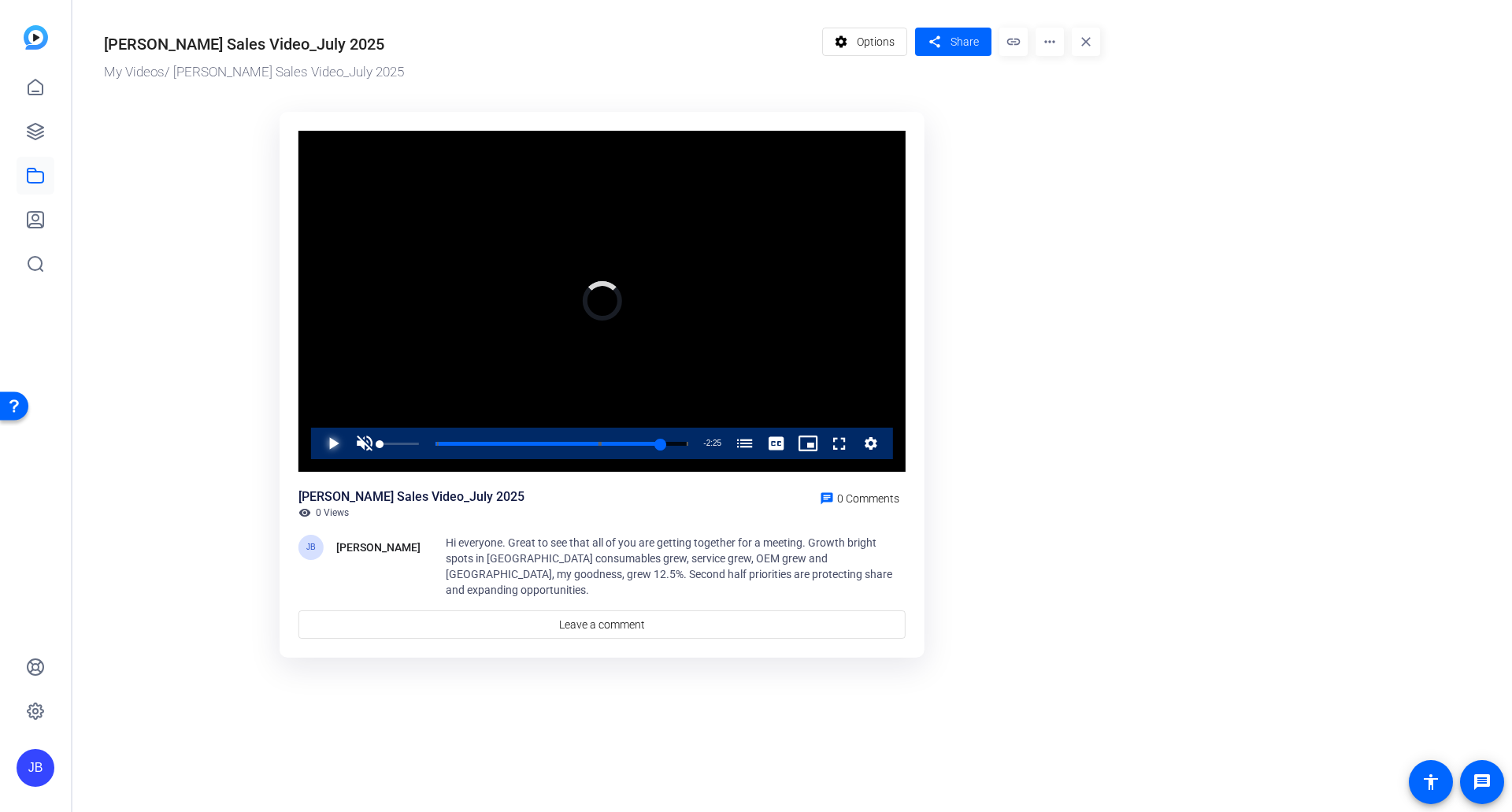 drag, startPoint x: 658, startPoint y: 439, endPoint x: 371, endPoint y: 450, distance: 287.21072 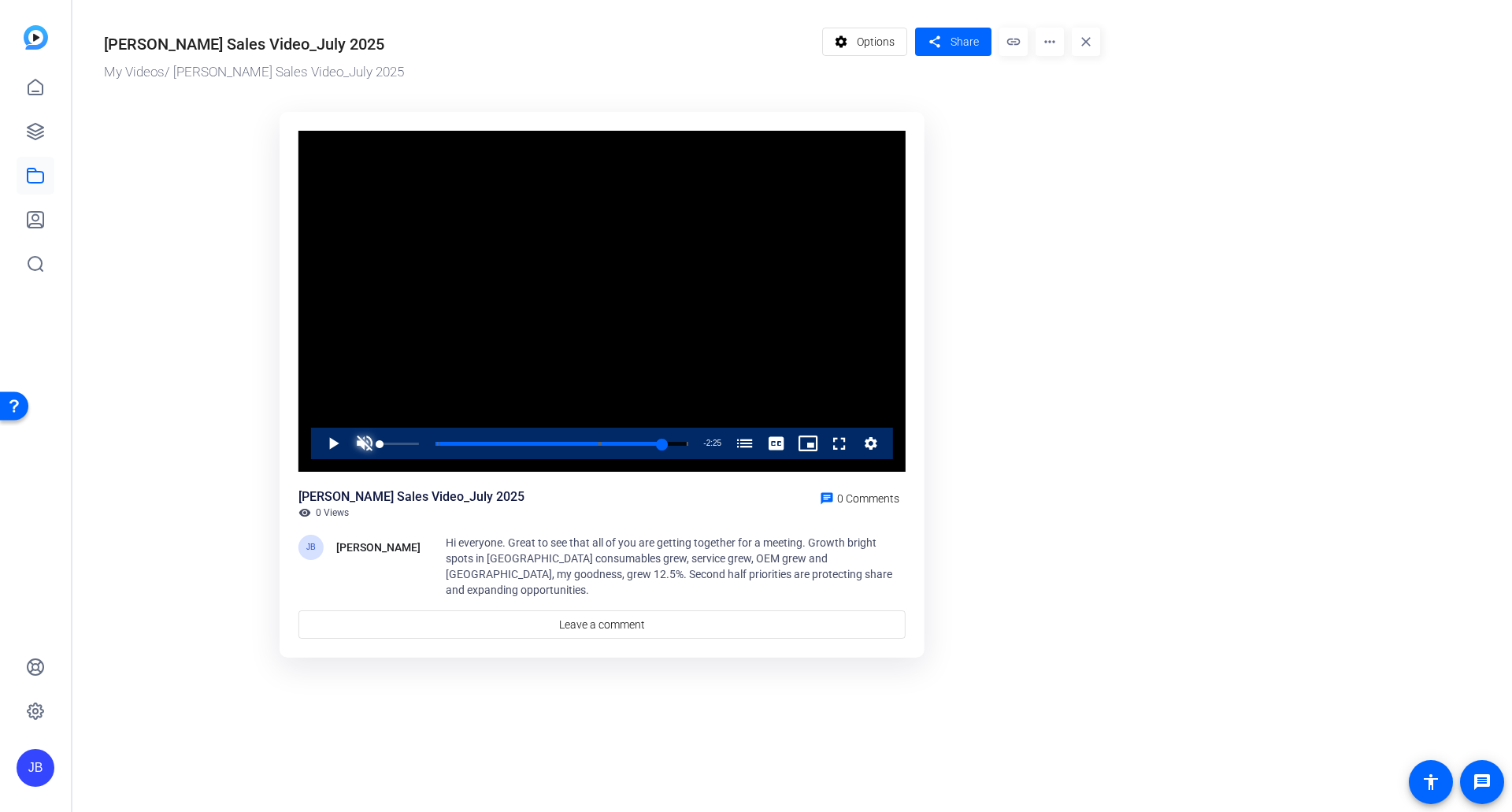 click at bounding box center [365, 443] 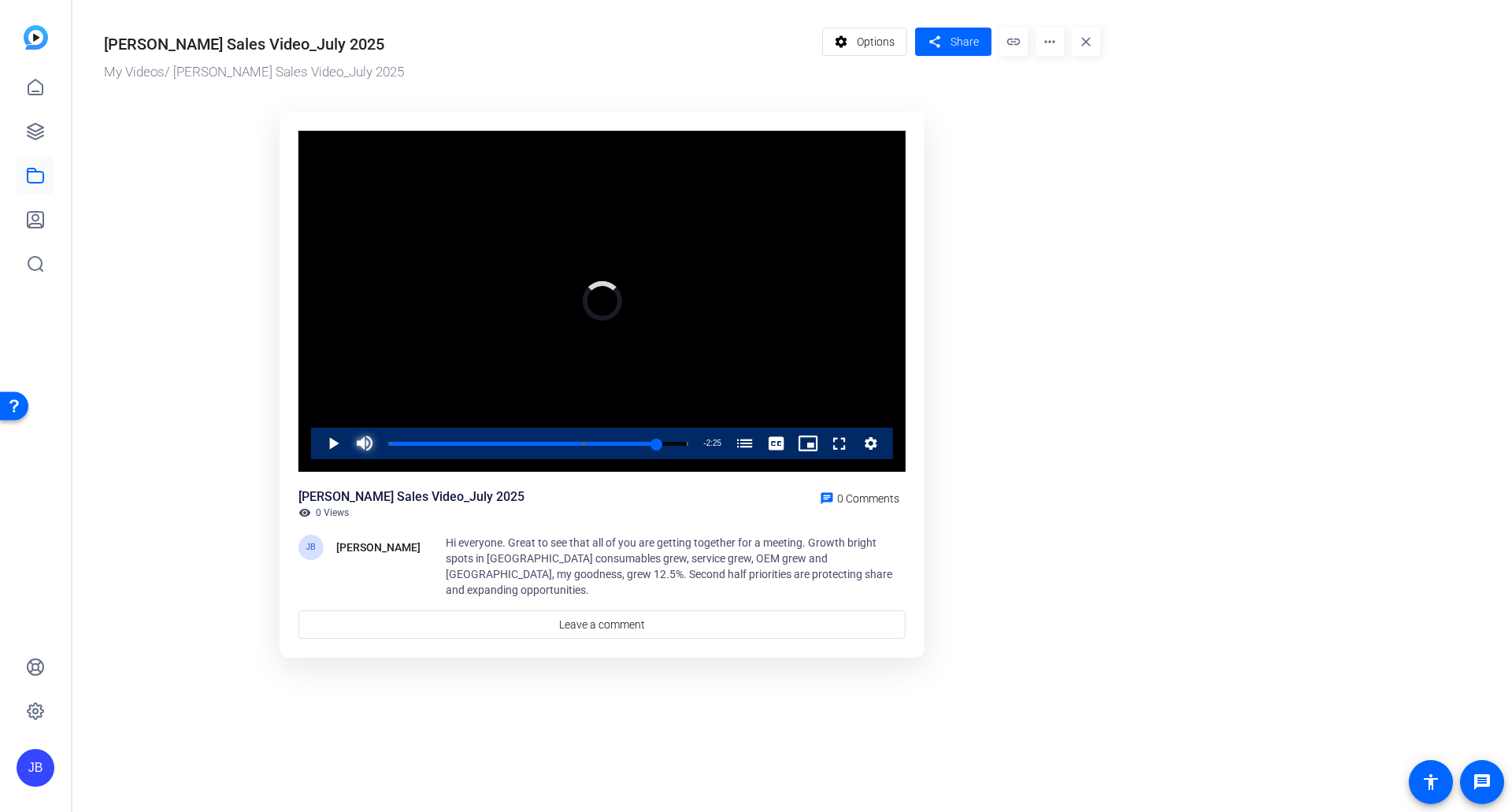 drag, startPoint x: 658, startPoint y: 443, endPoint x: 702, endPoint y: 449, distance: 44.407207 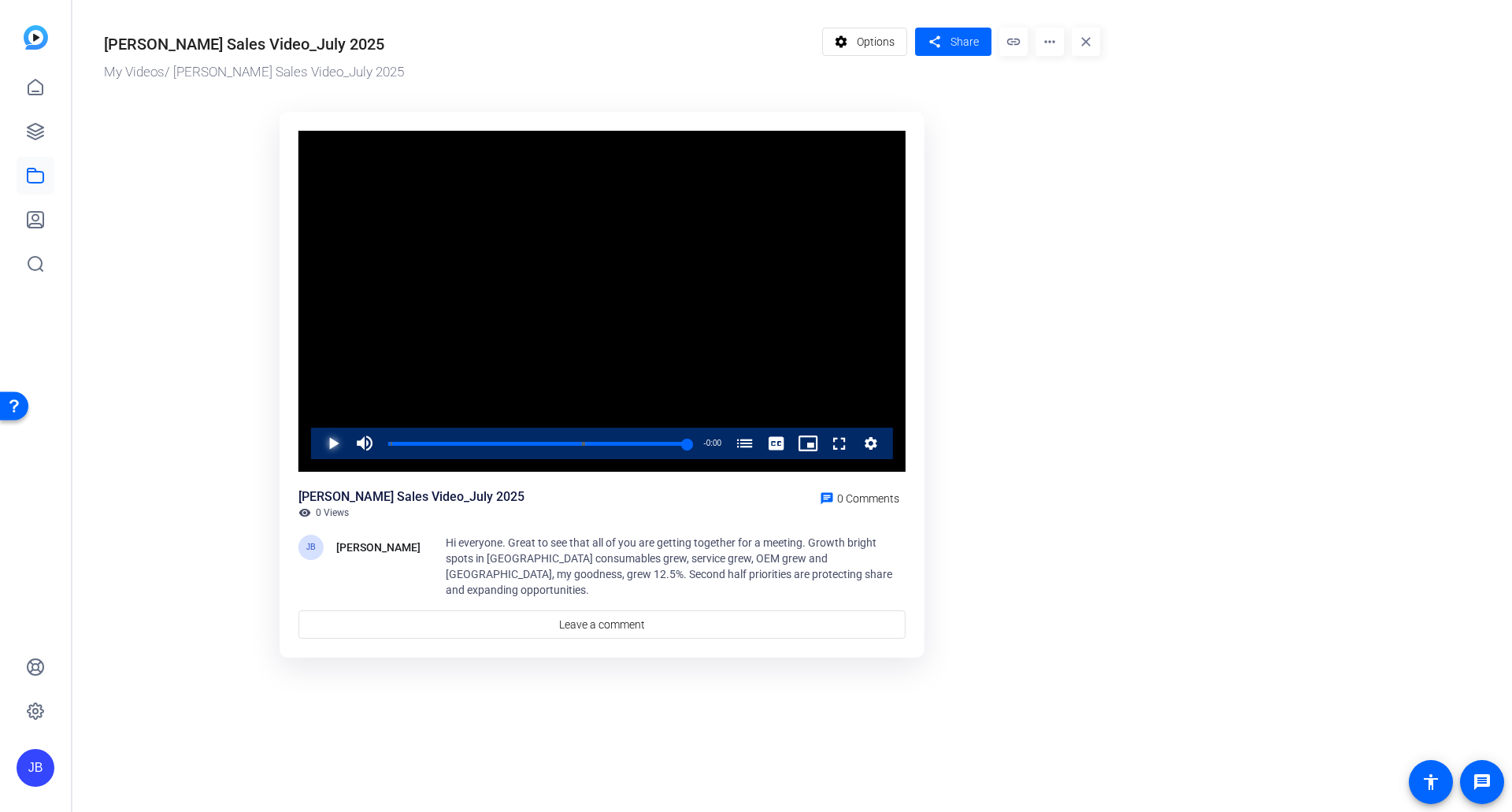 click at bounding box center [317, 443] 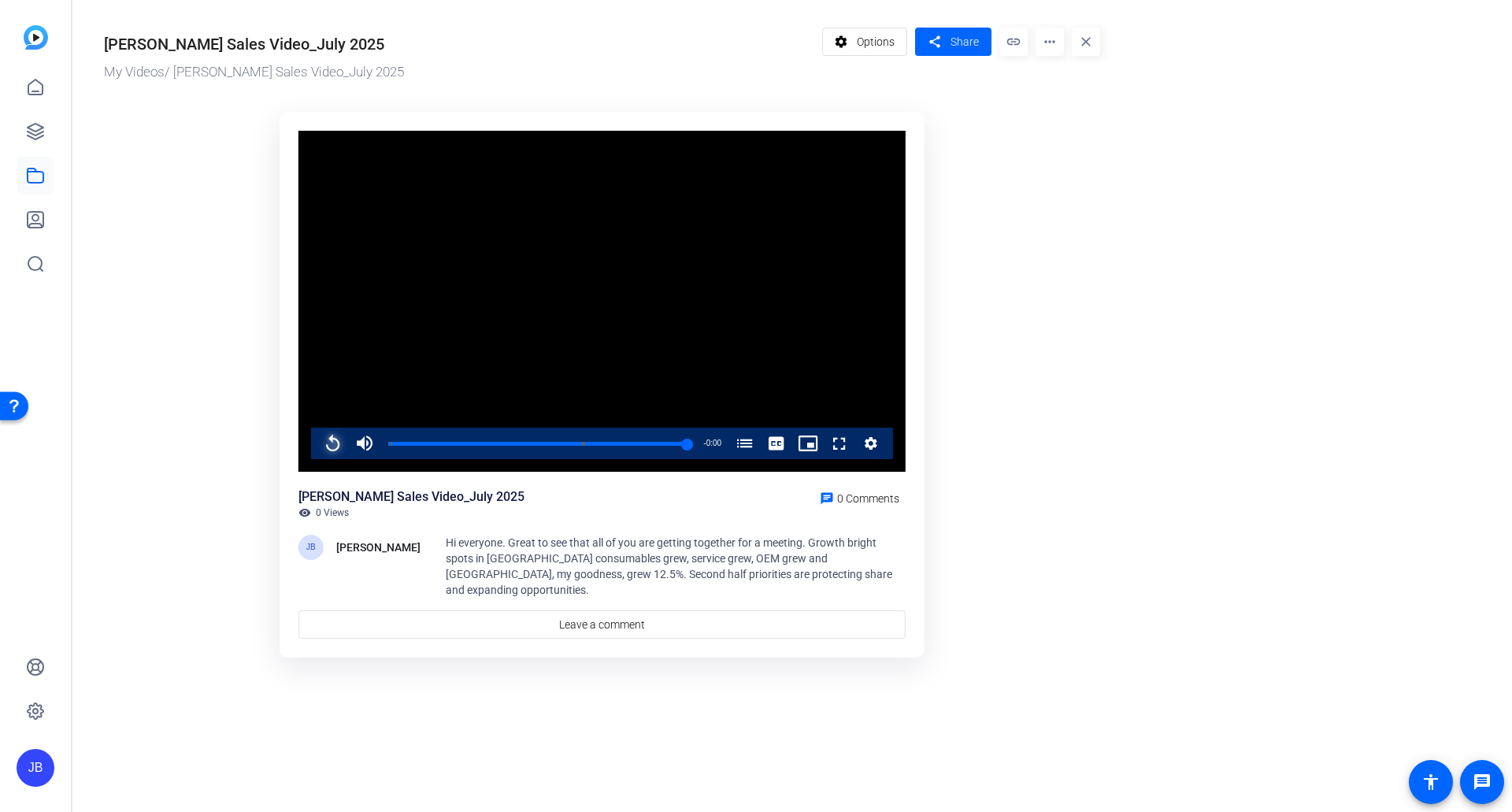 click at bounding box center [317, 443] 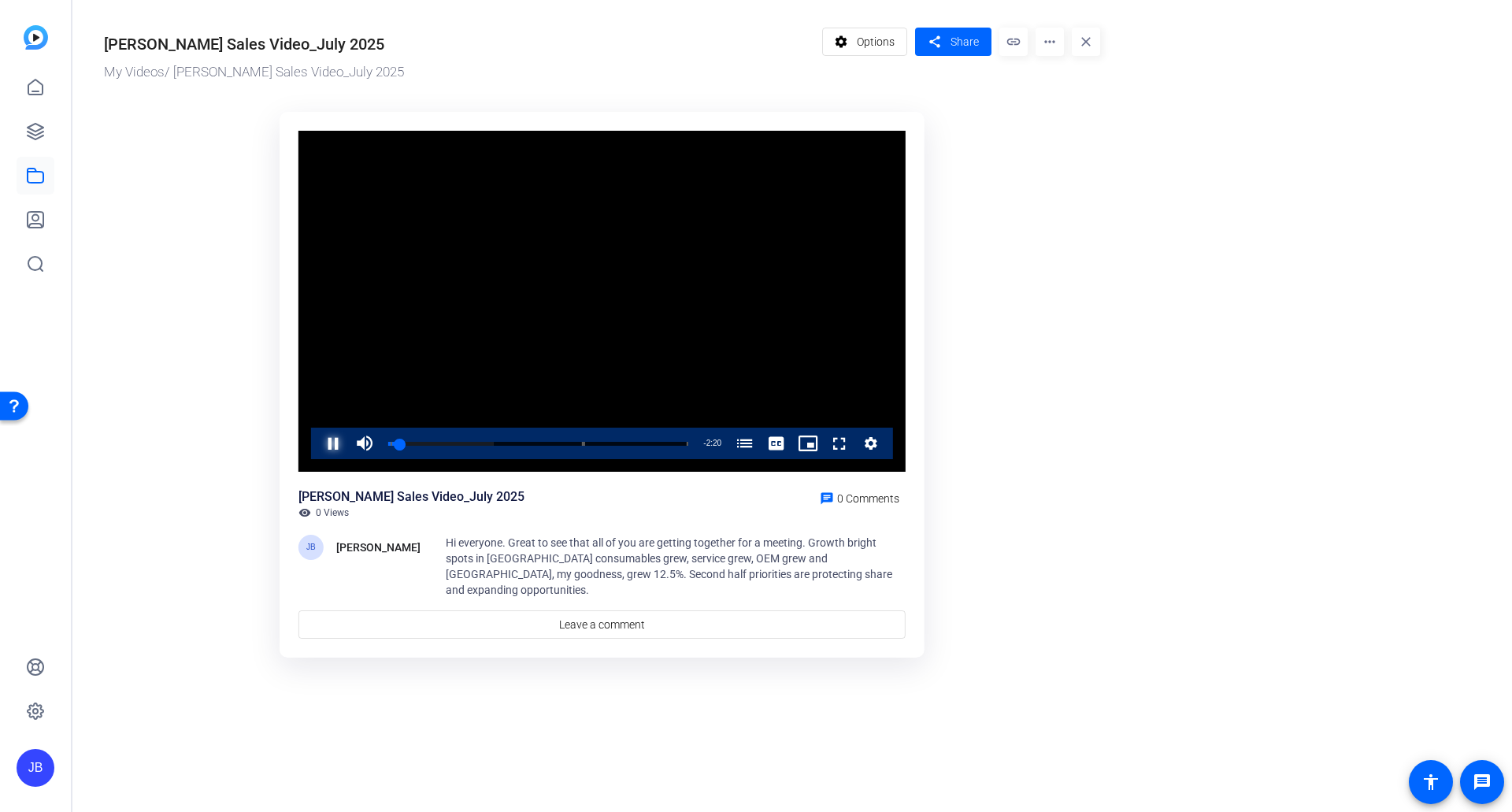click at bounding box center (317, 443) 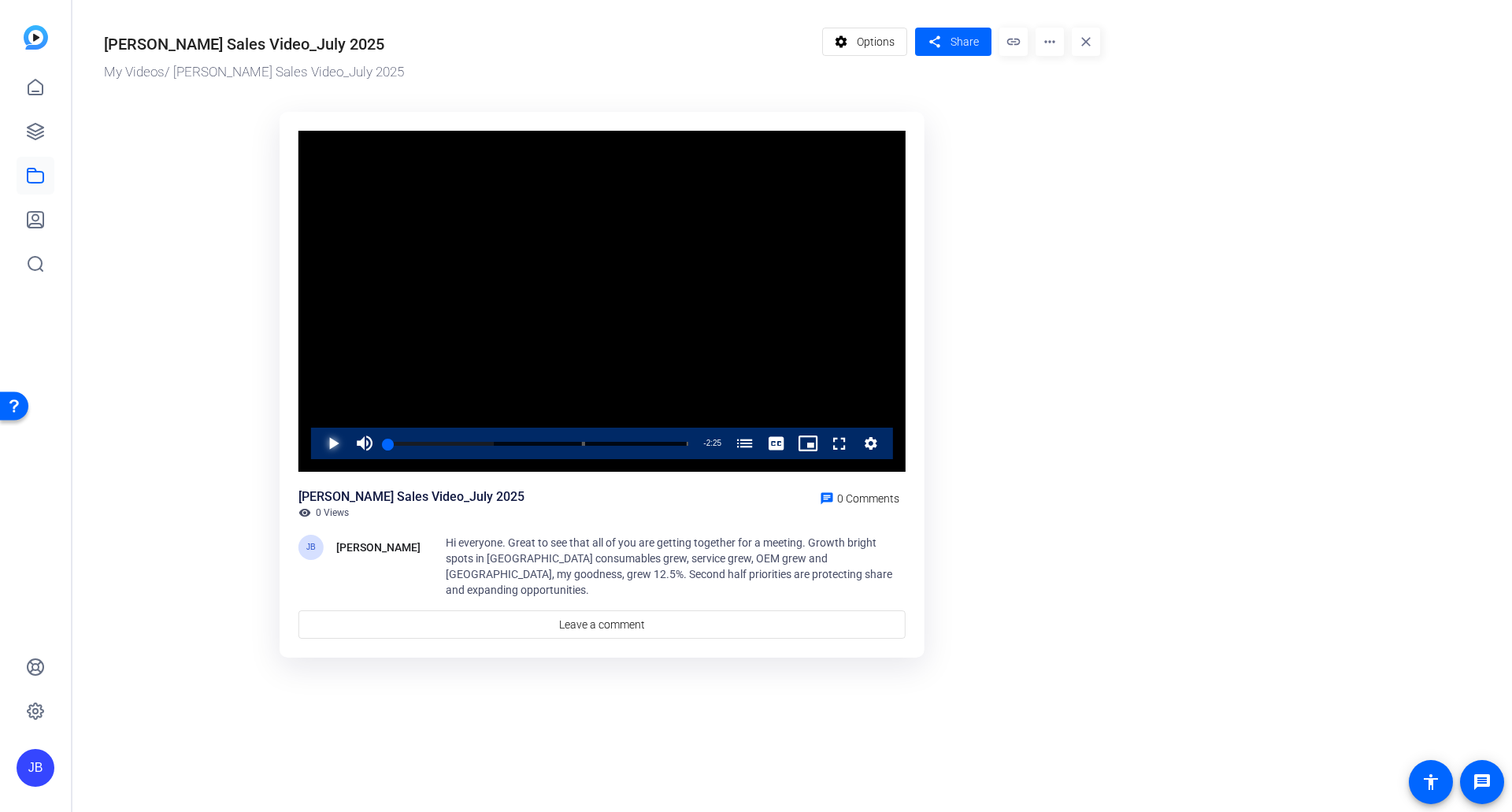 drag, startPoint x: 401, startPoint y: 446, endPoint x: 375, endPoint y: 446, distance: 26 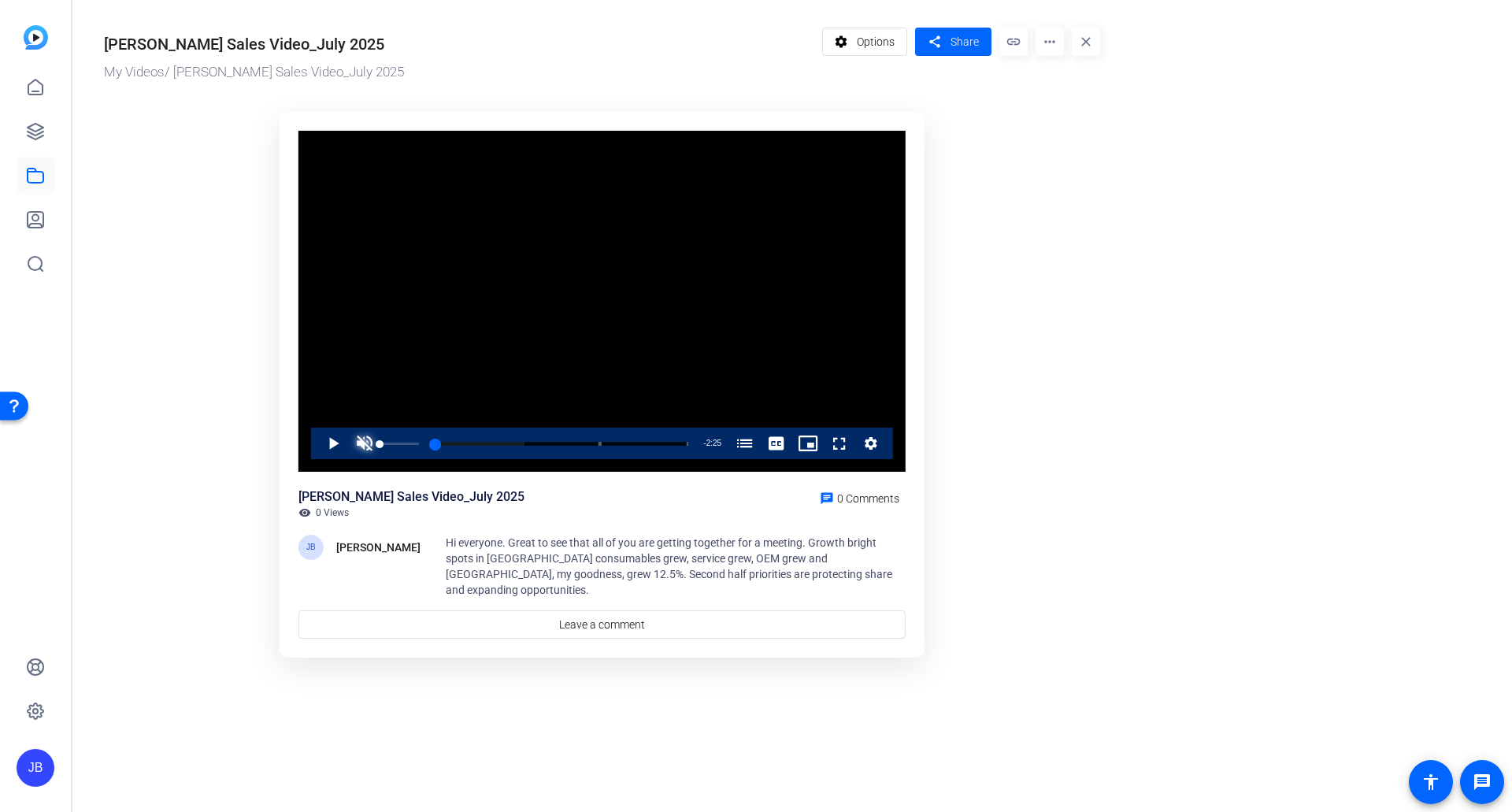 click at bounding box center (365, 443) 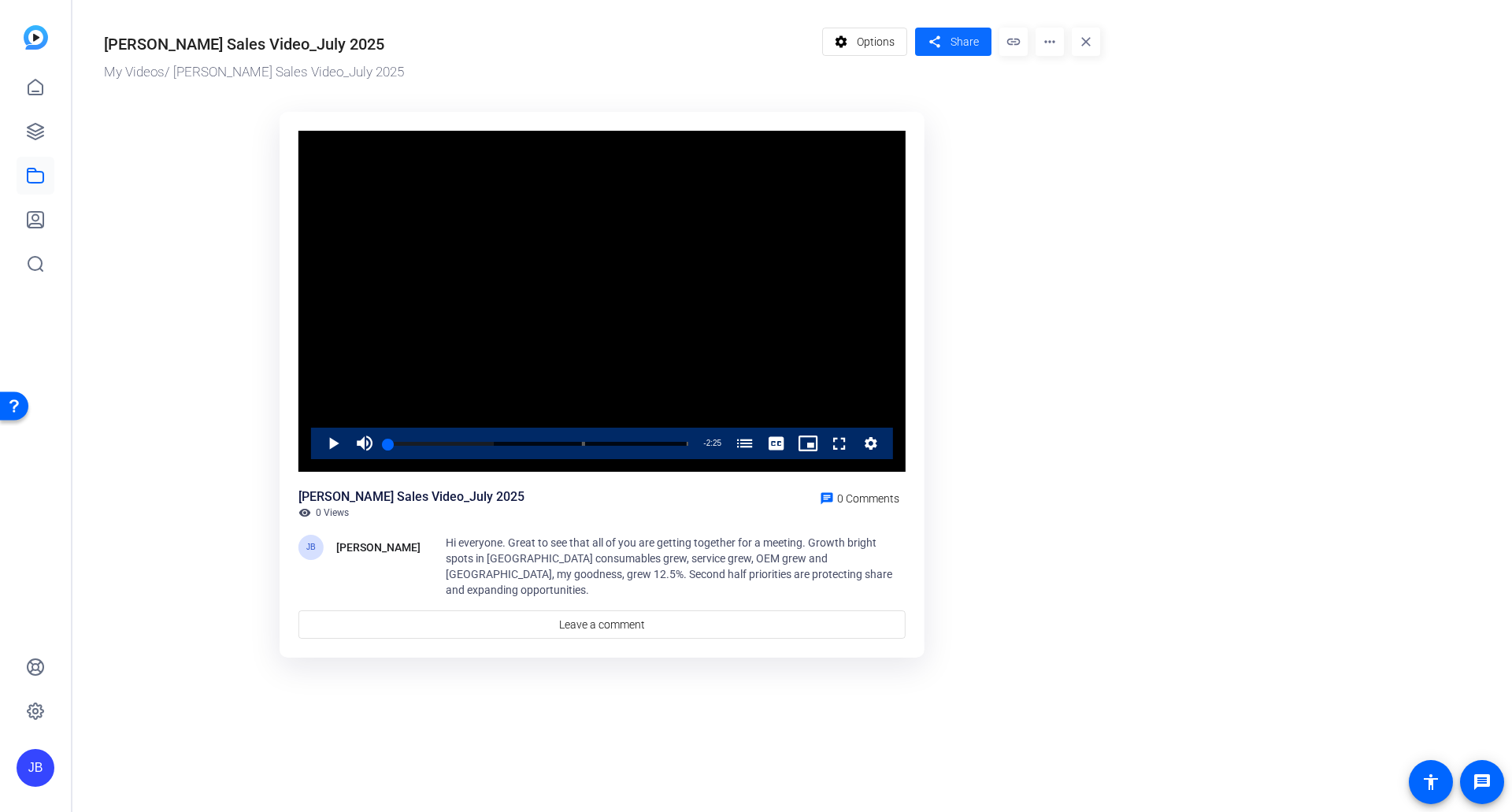 click on "Share" 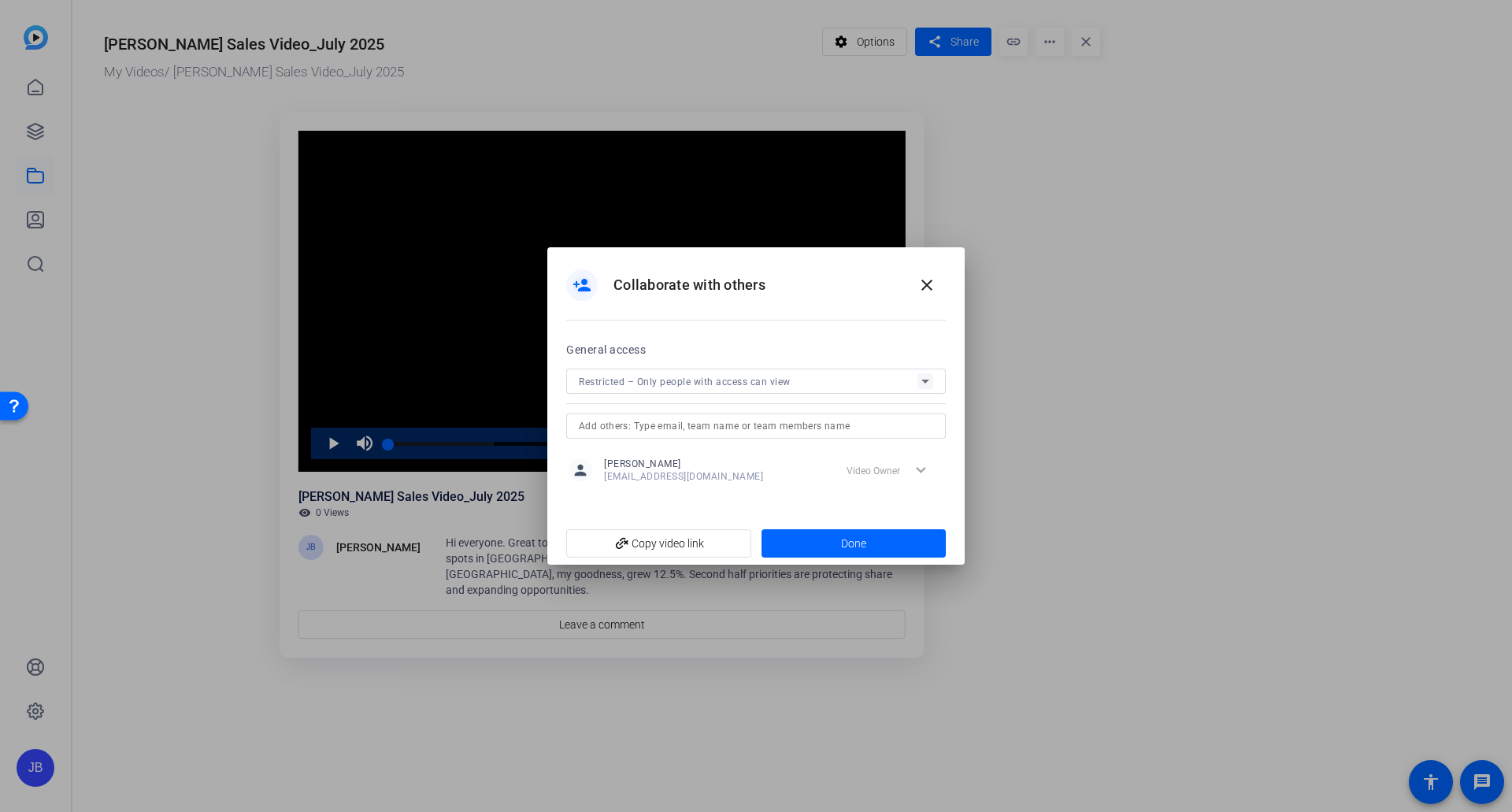 click 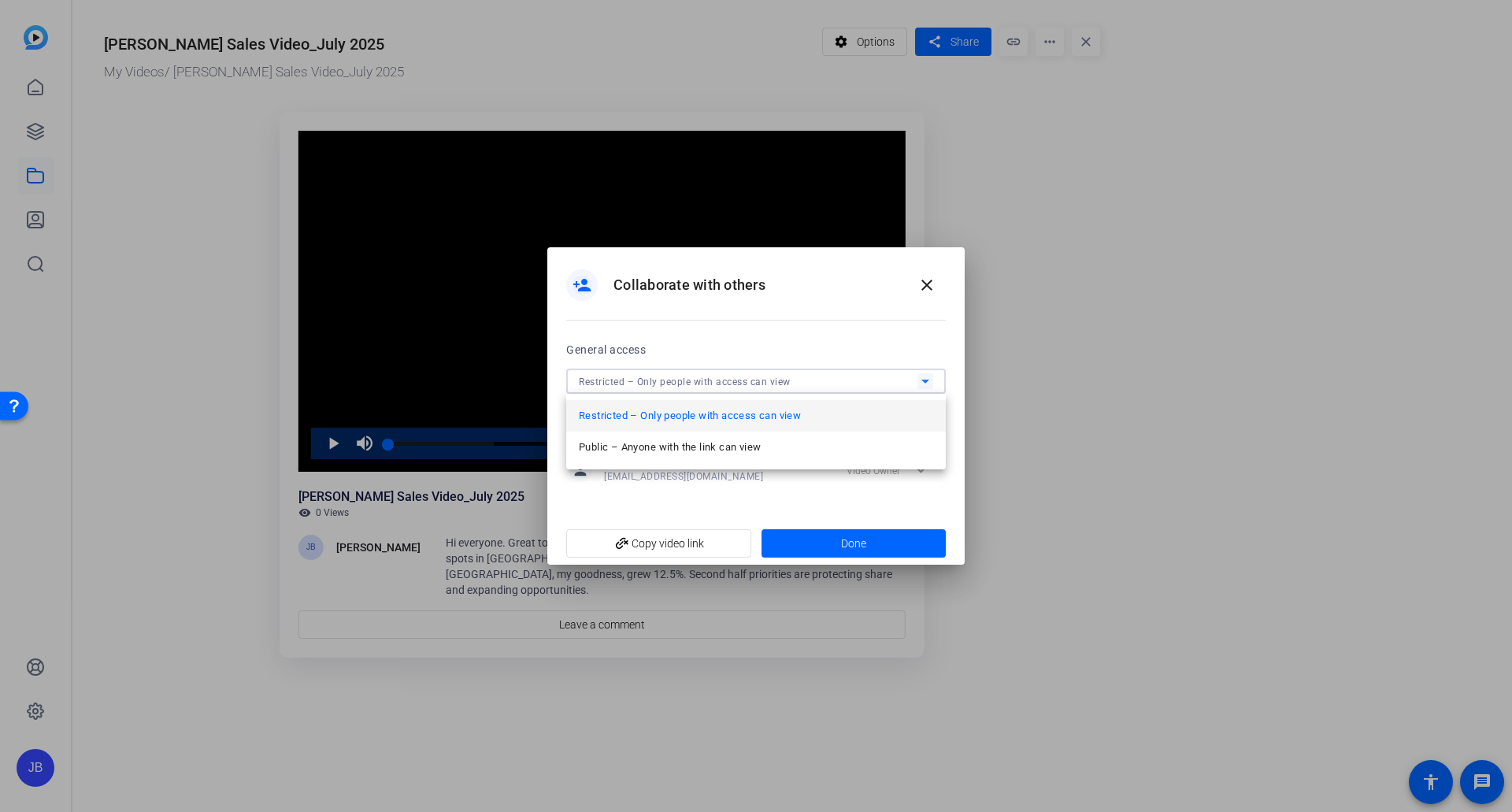 click at bounding box center [756, 406] 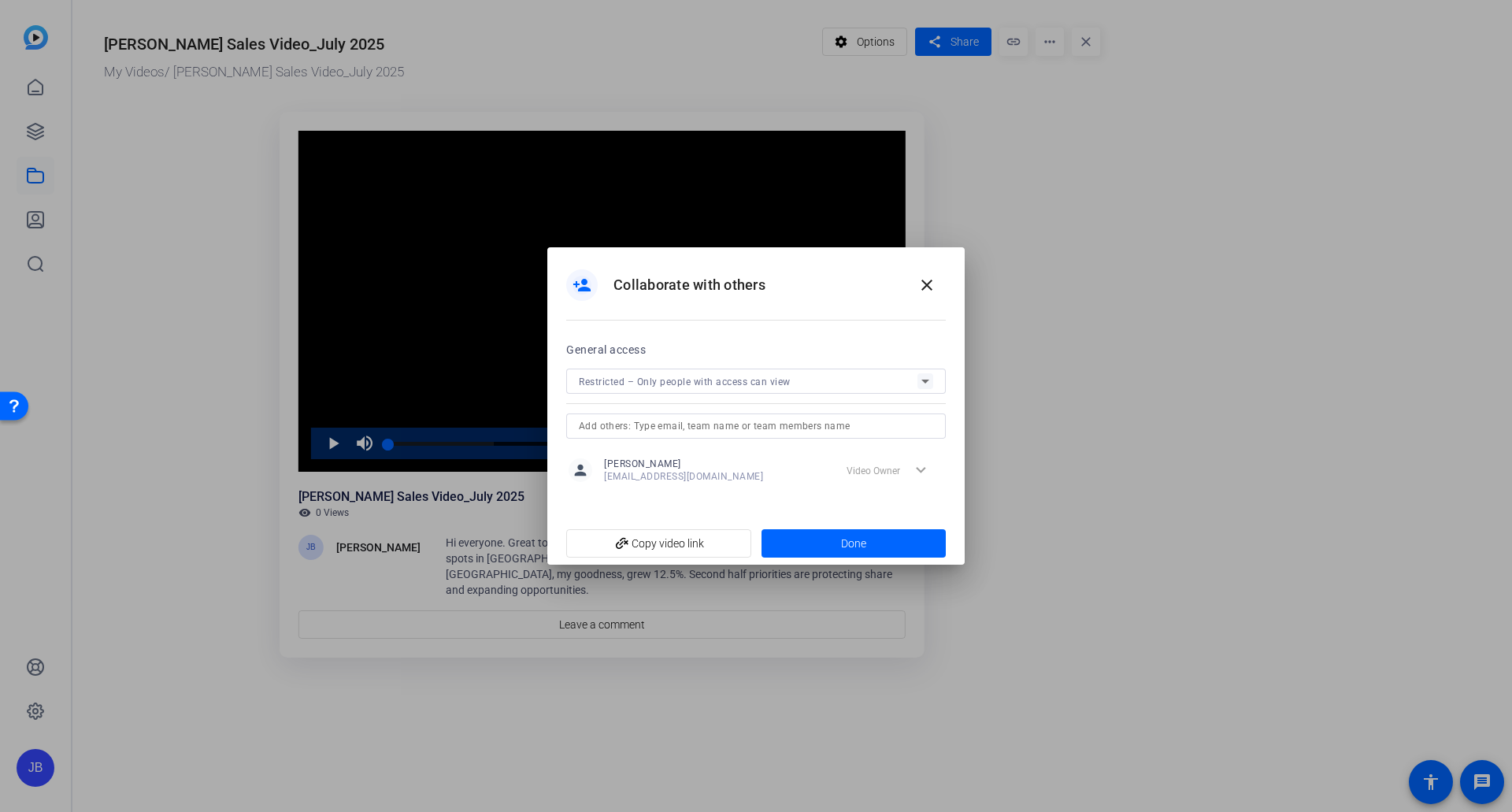click at bounding box center [756, 426] 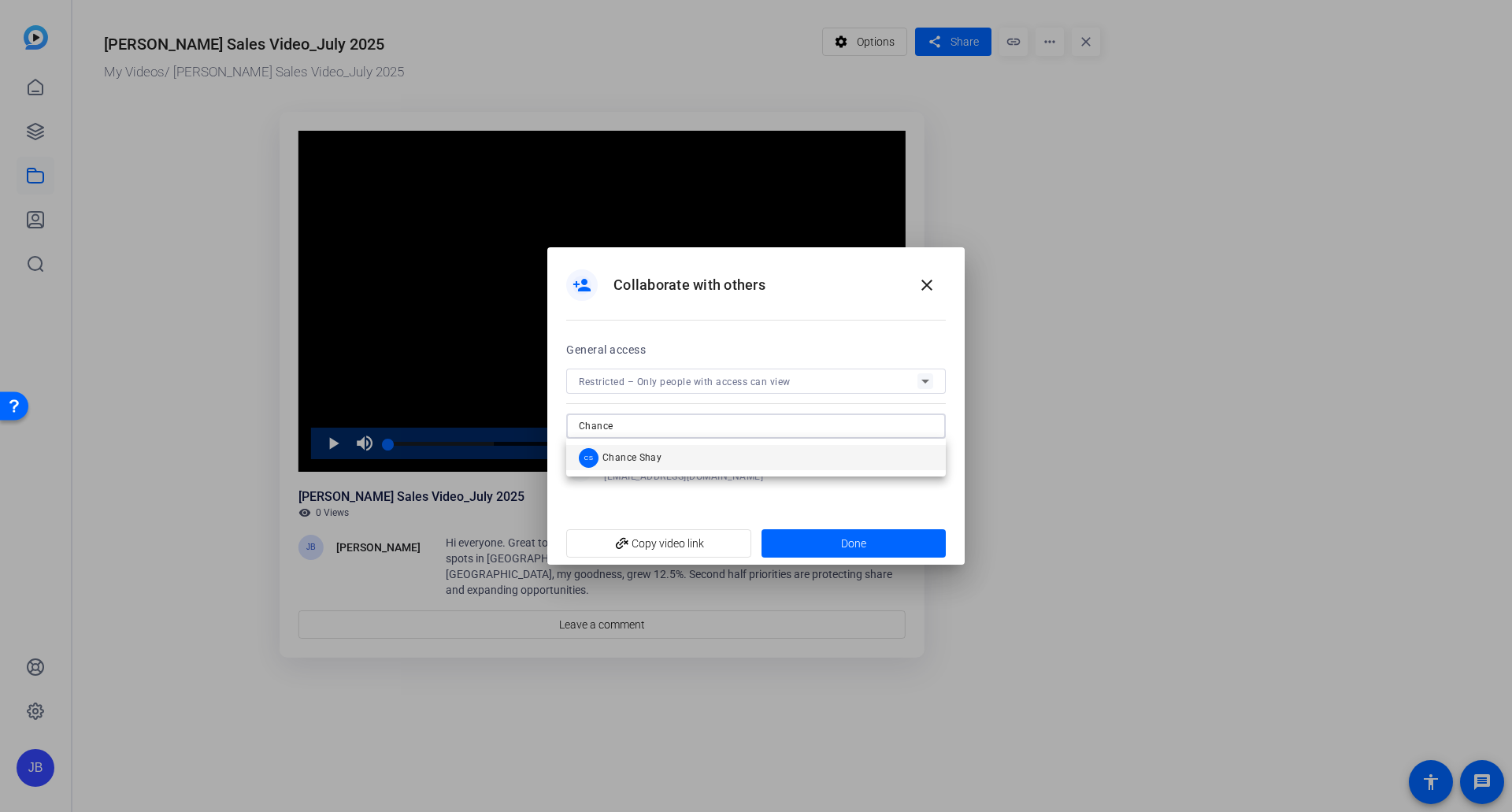 type on "Chance" 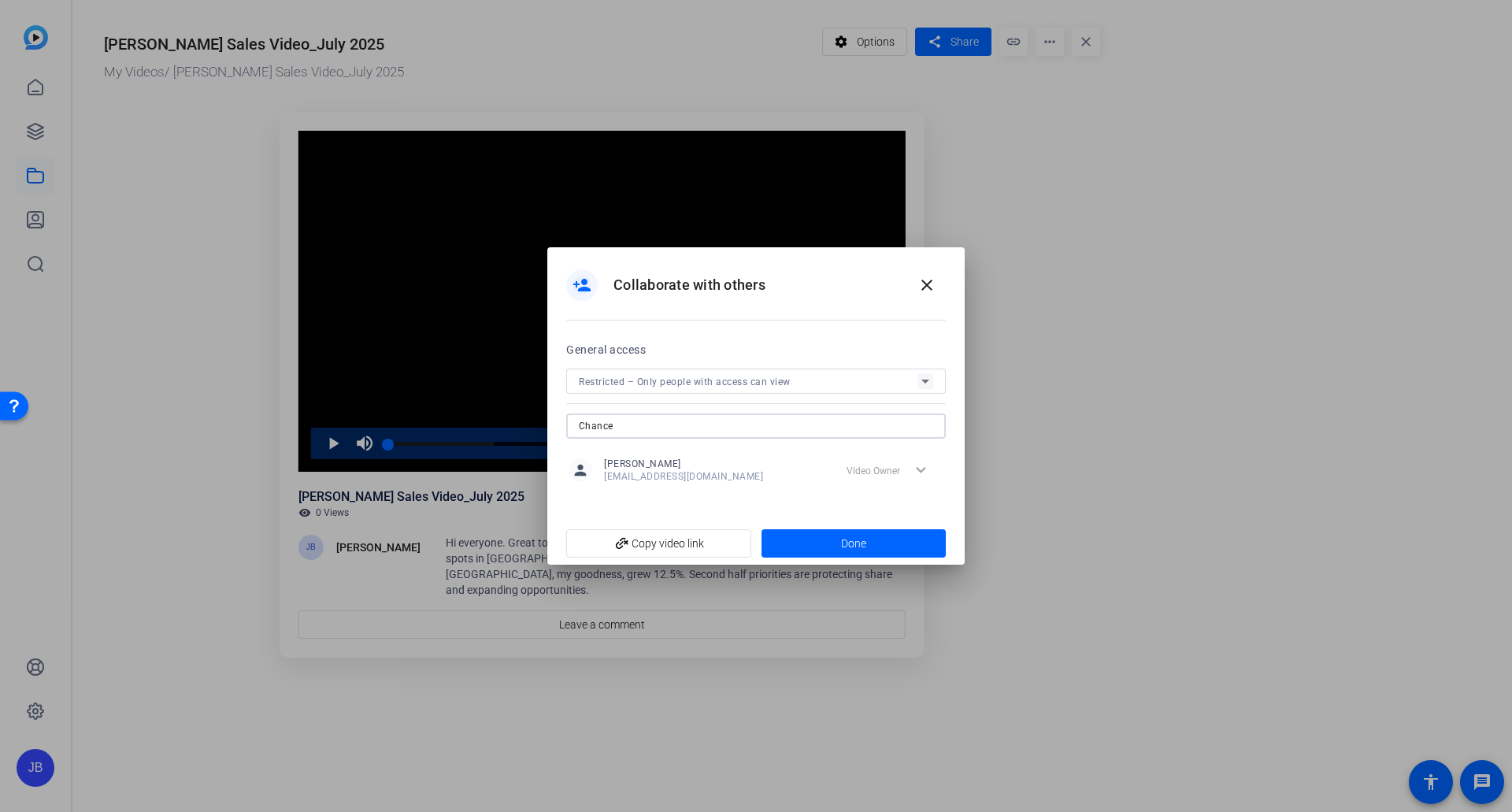 type 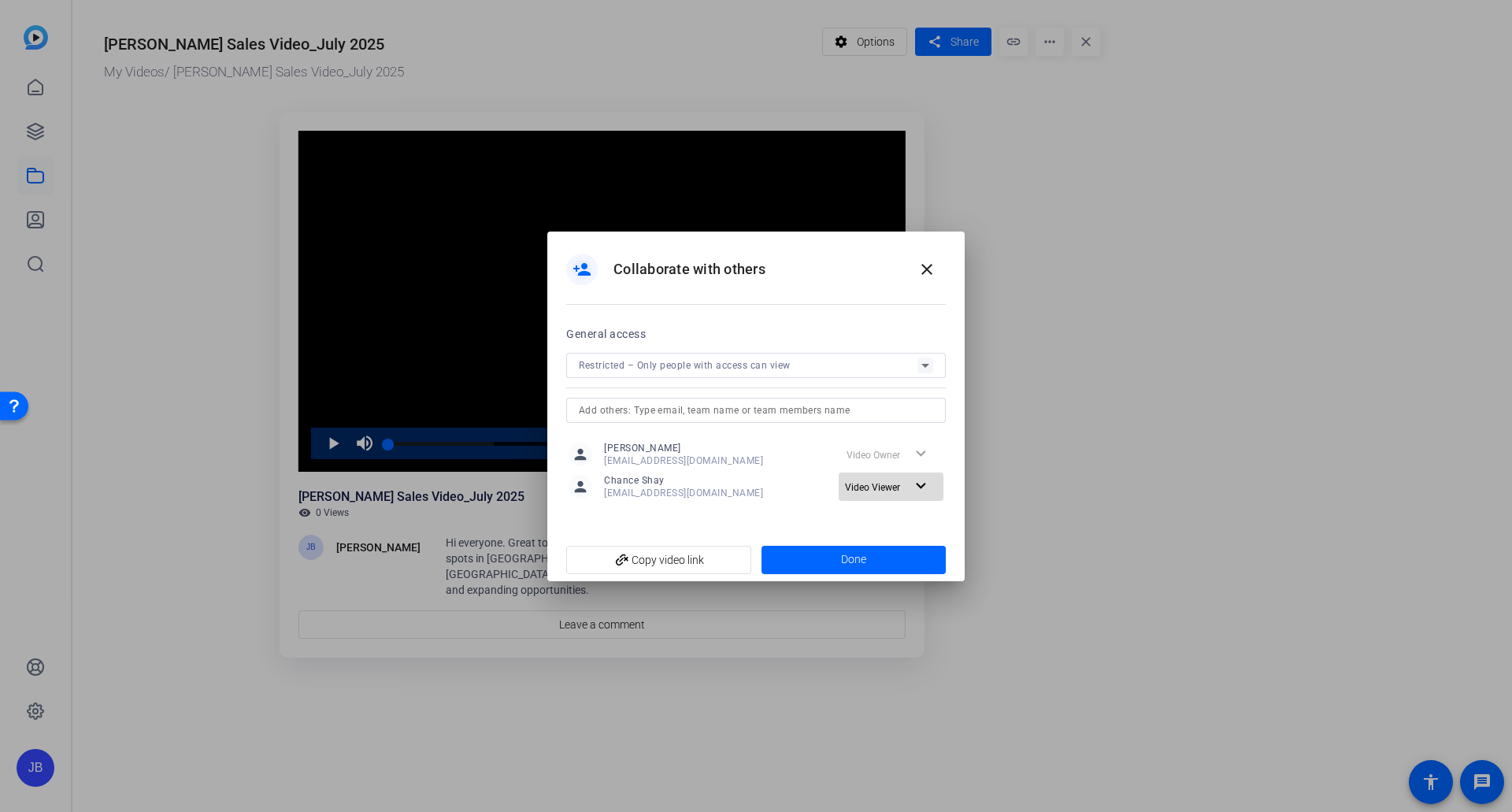 click on "expand_more" at bounding box center (921, 486) 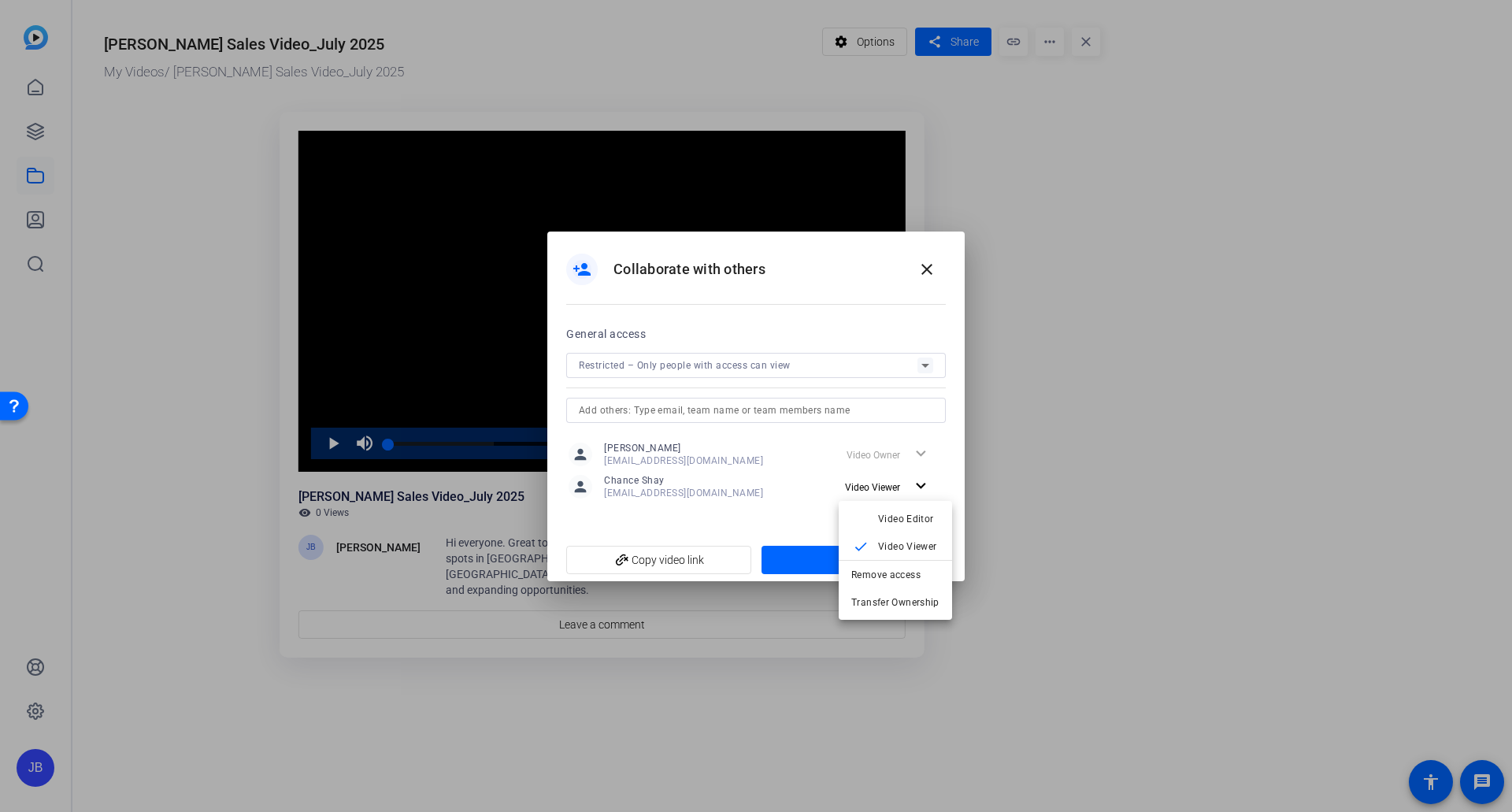 click on "Video Editor" at bounding box center [906, 518] 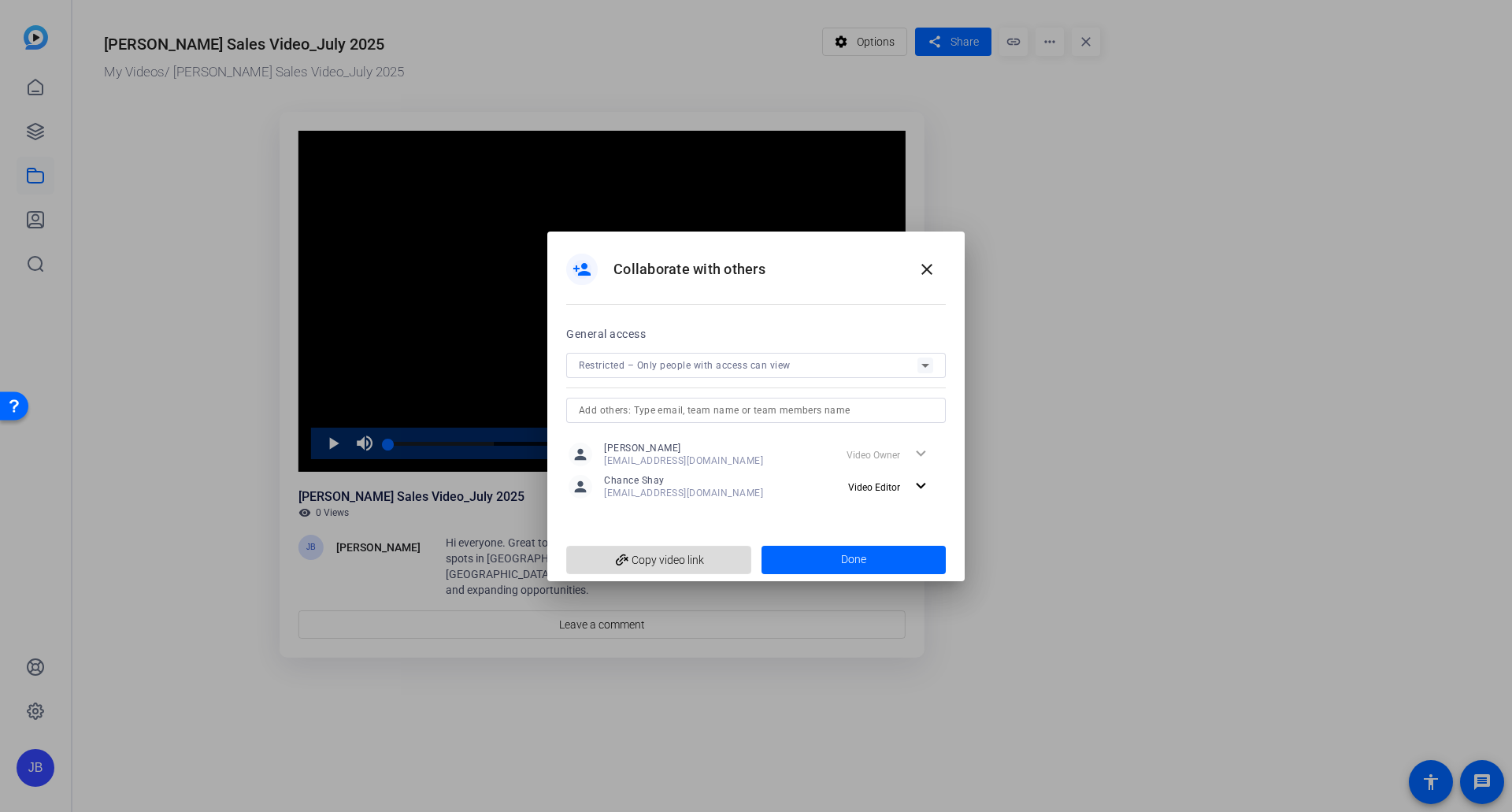 click on "add_link  Copy video link" 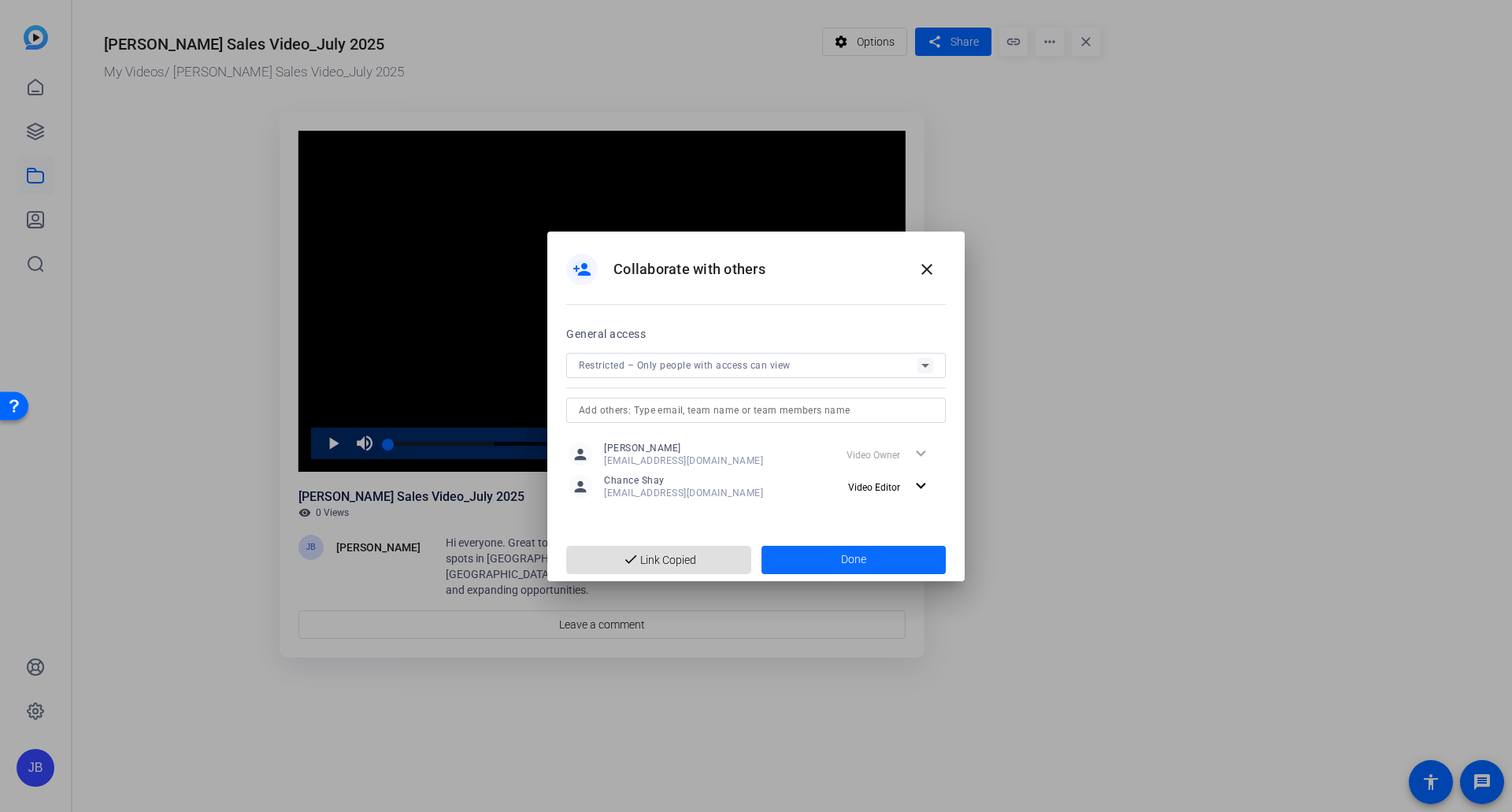click 